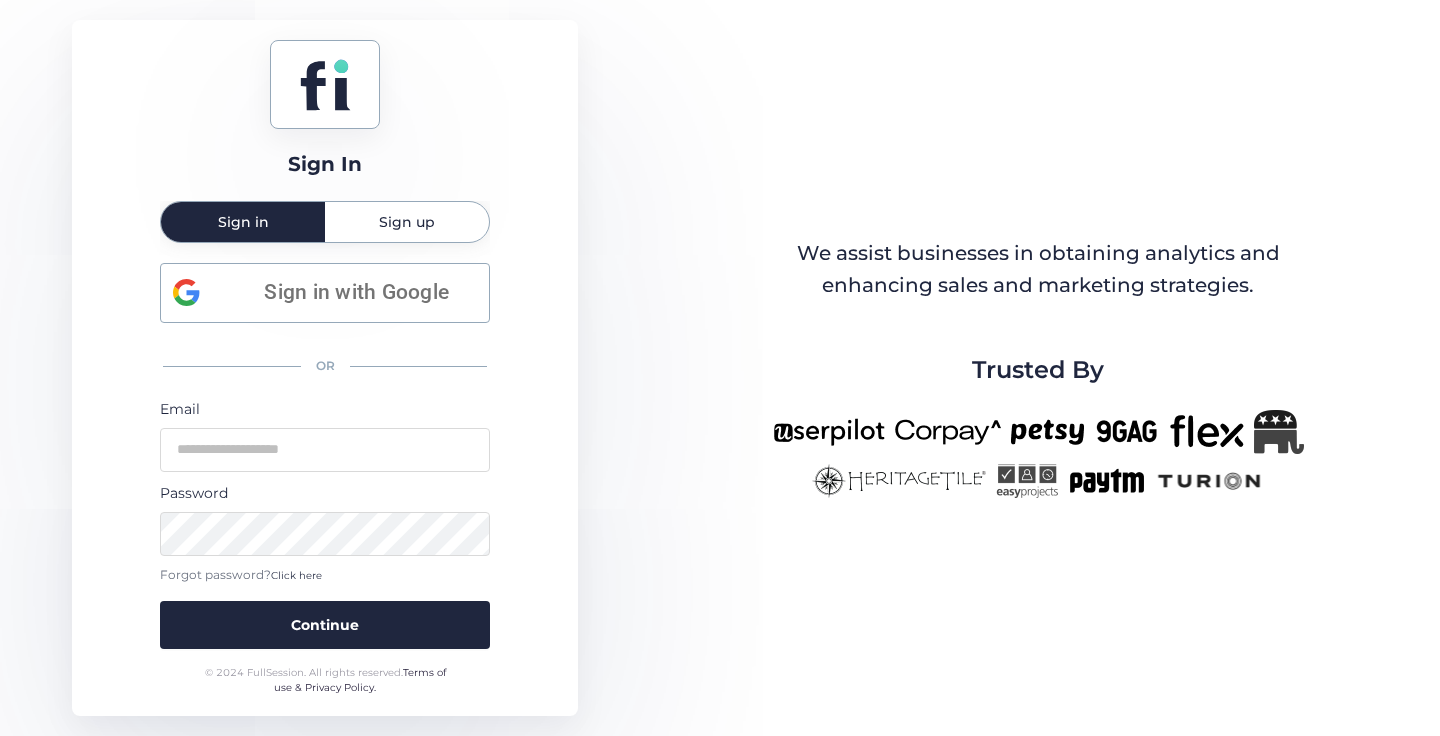 scroll, scrollTop: 0, scrollLeft: 0, axis: both 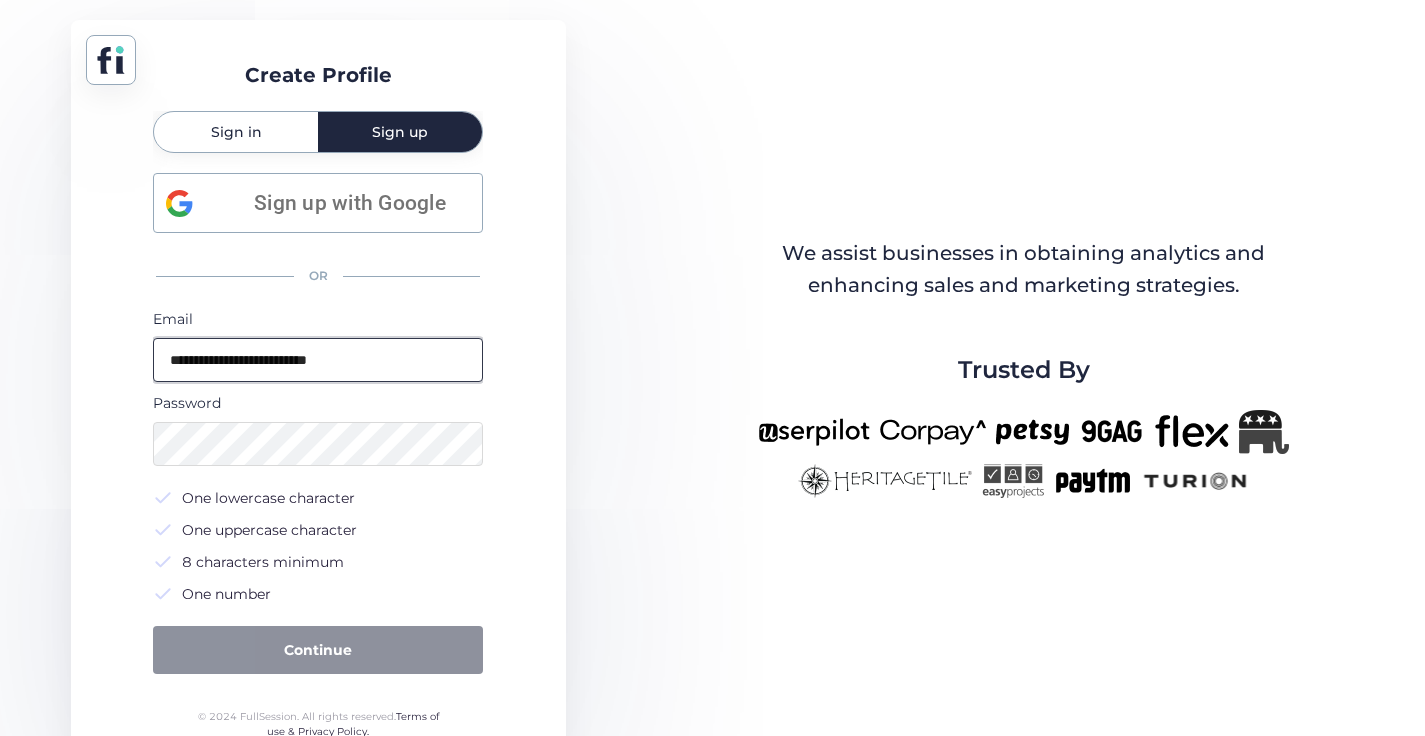 type on "**********" 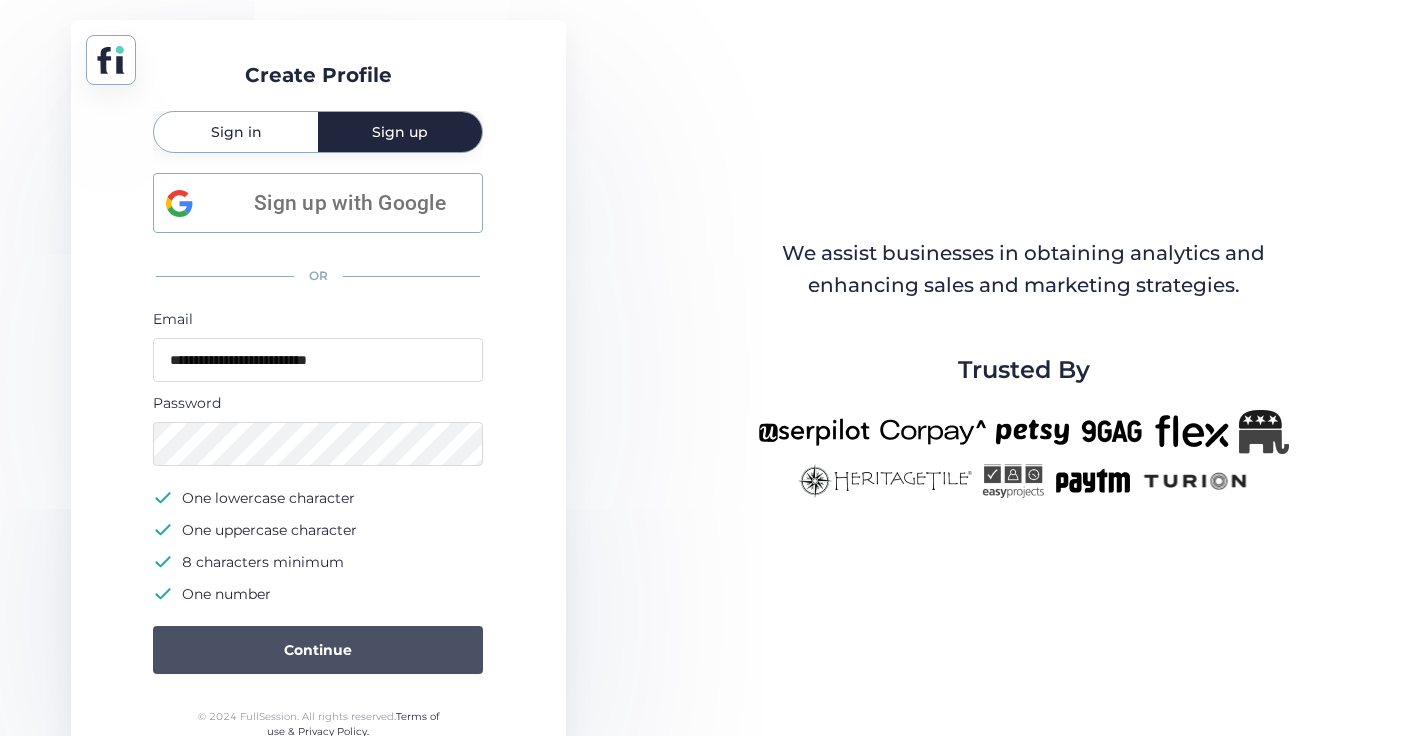 click on "Continue" at bounding box center [318, 650] 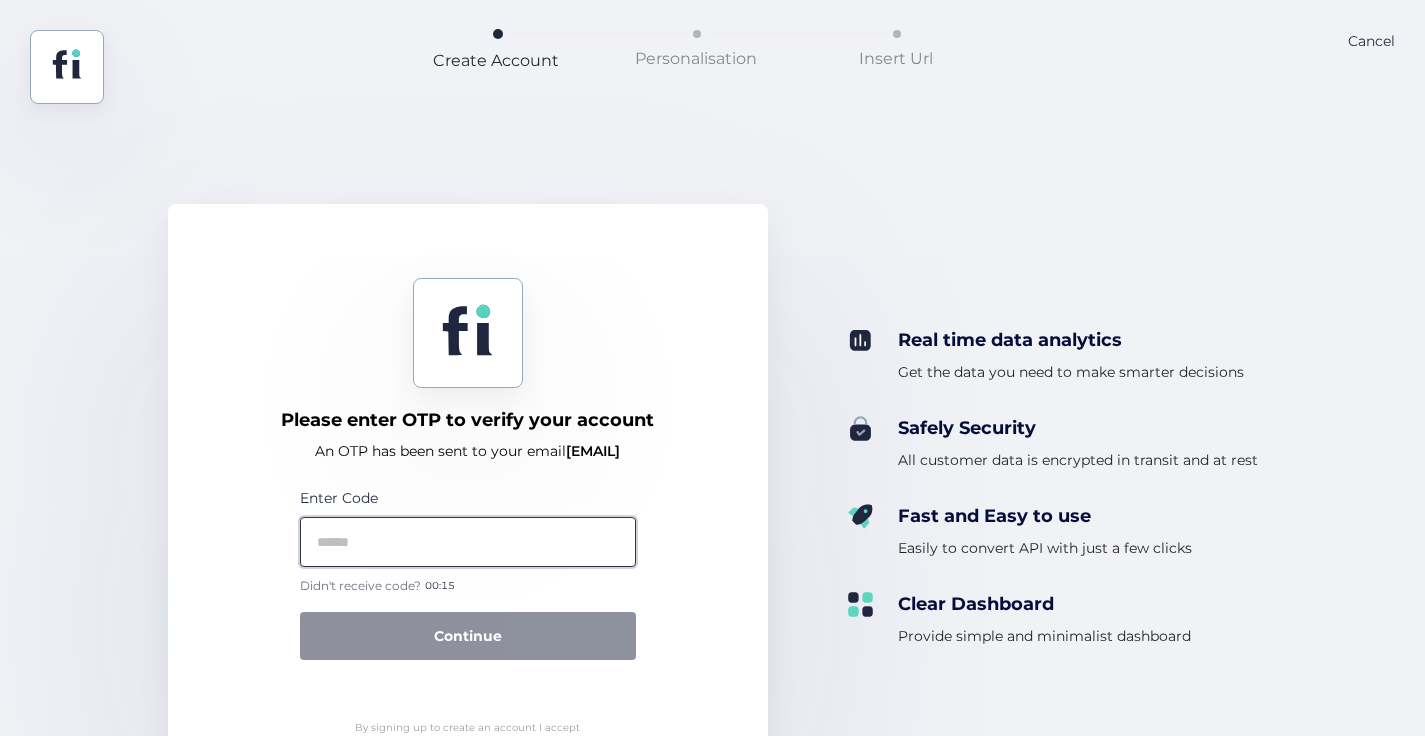 click 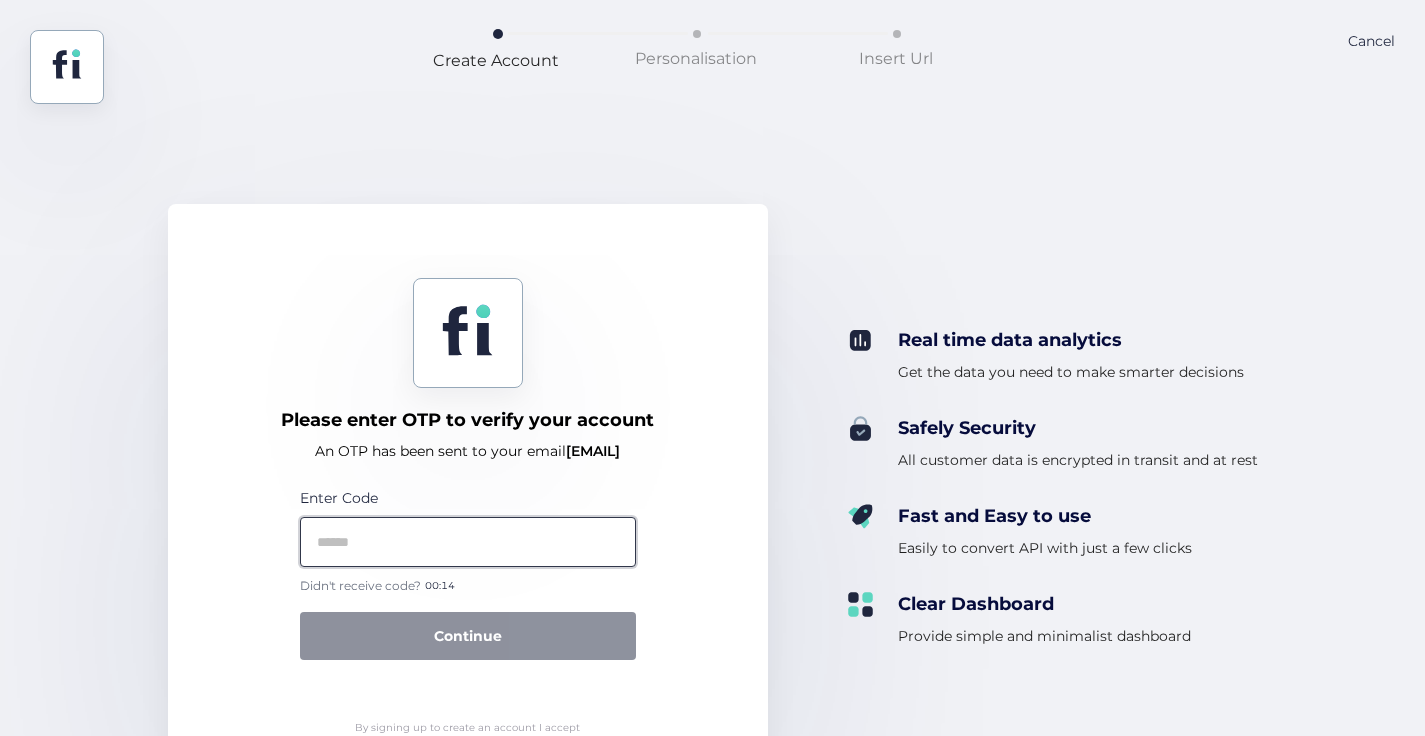 paste on "******" 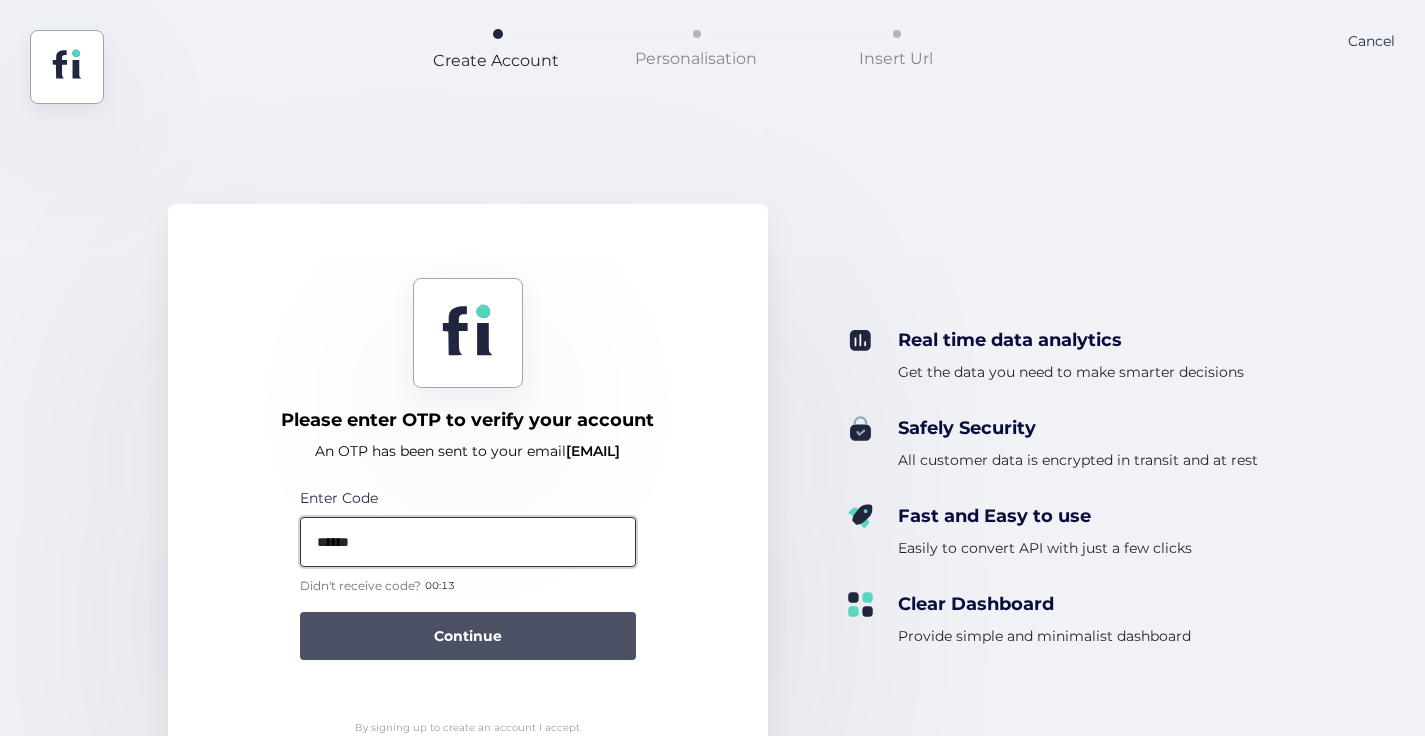 type on "******" 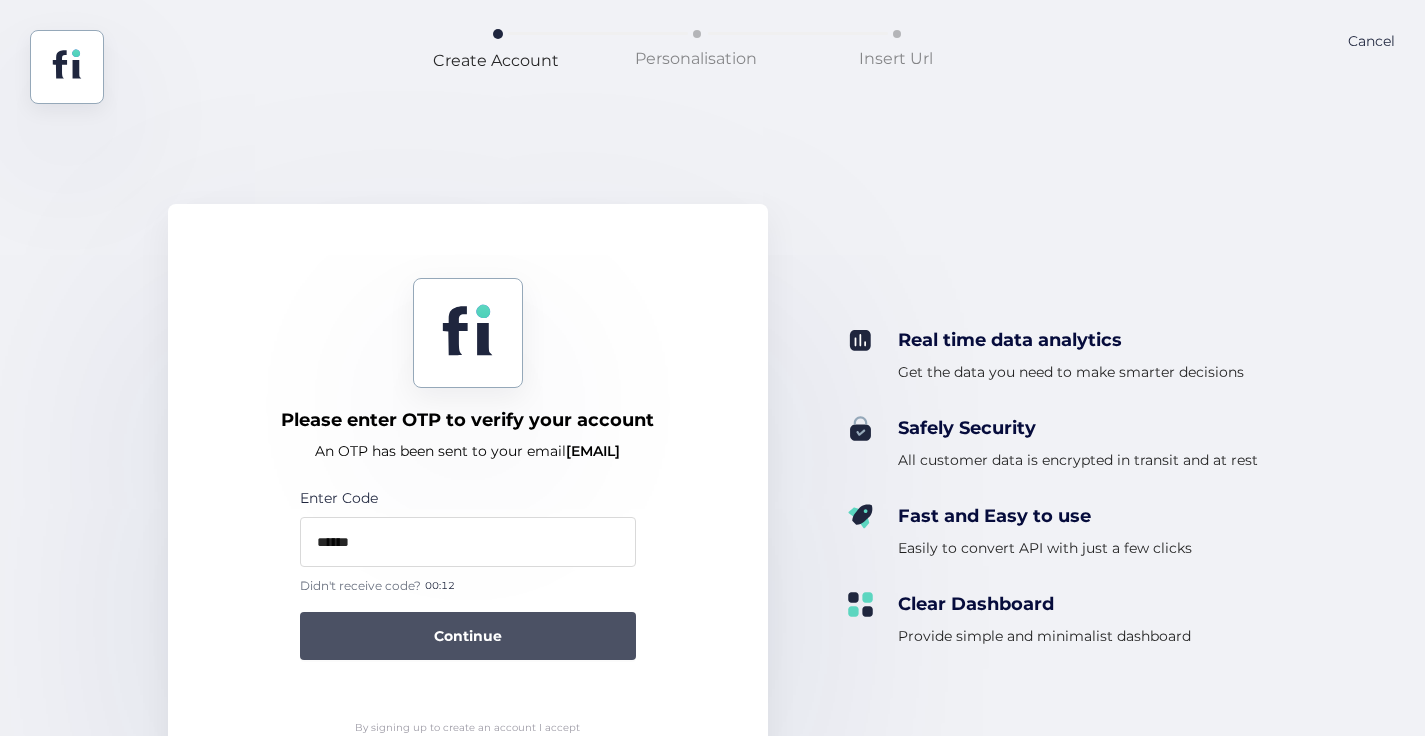 click on "Continue" 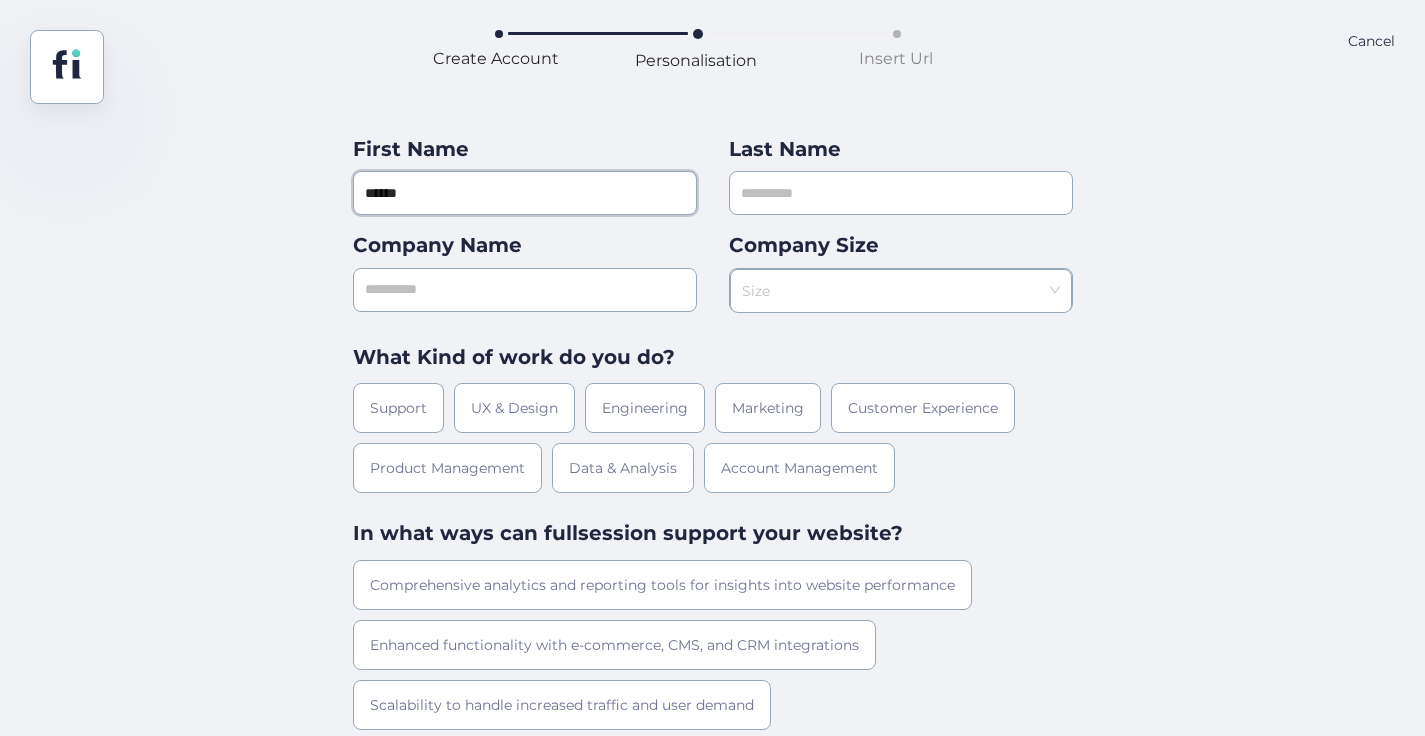 type on "******" 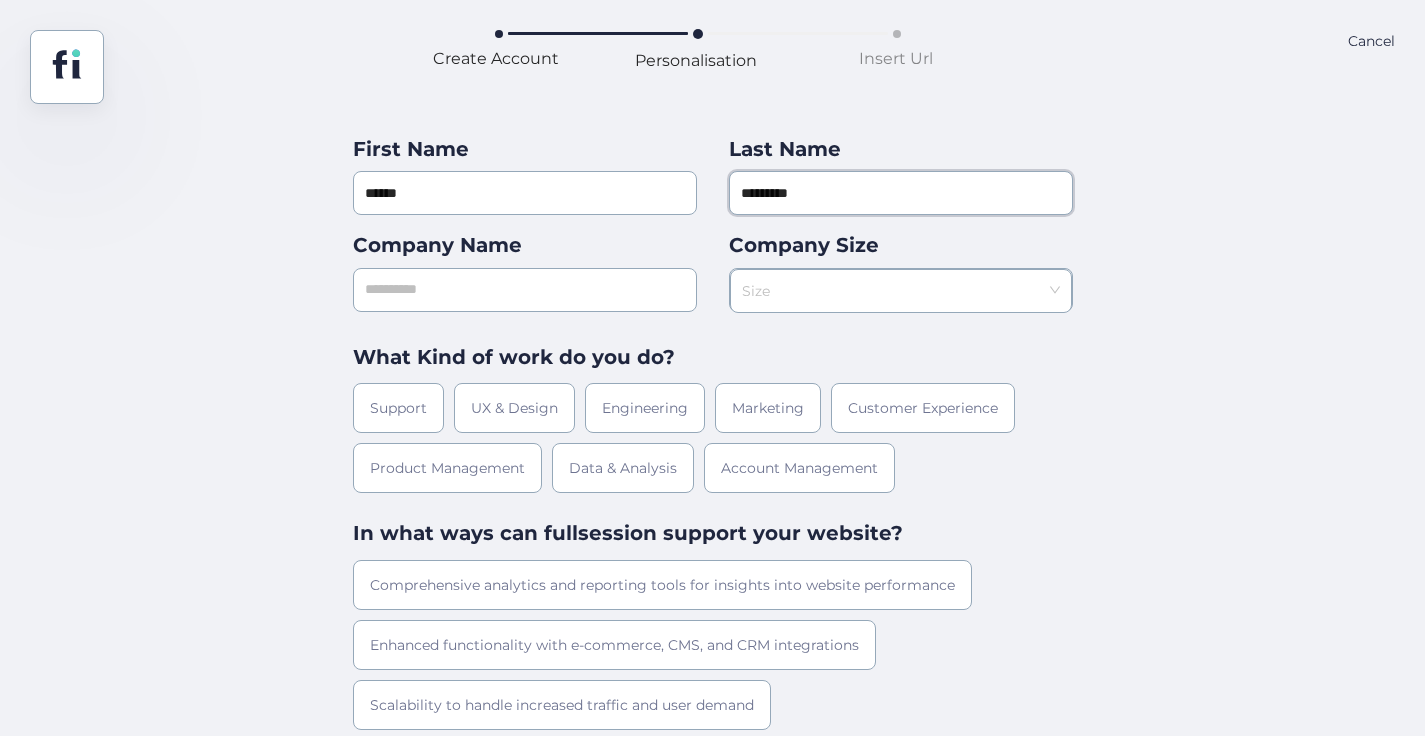 type on "*********" 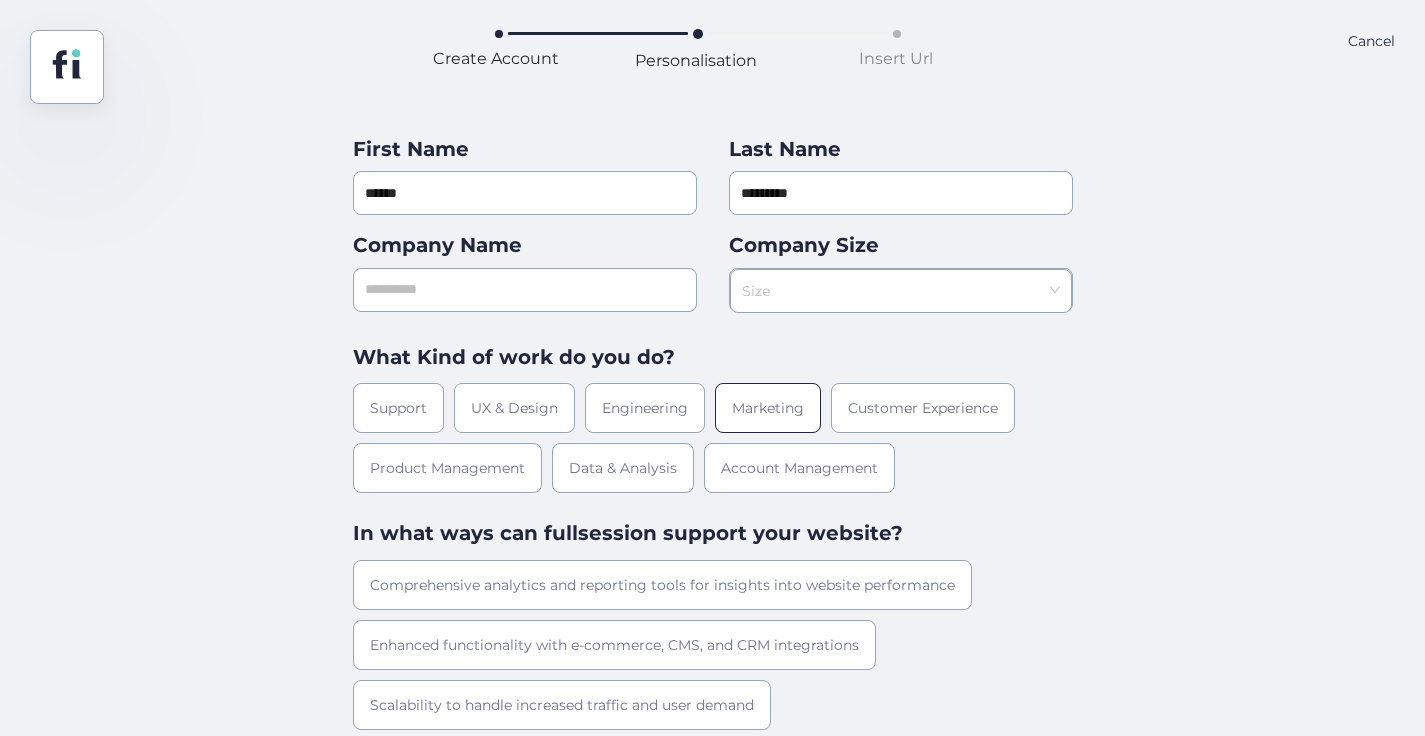 click on "Marketing" 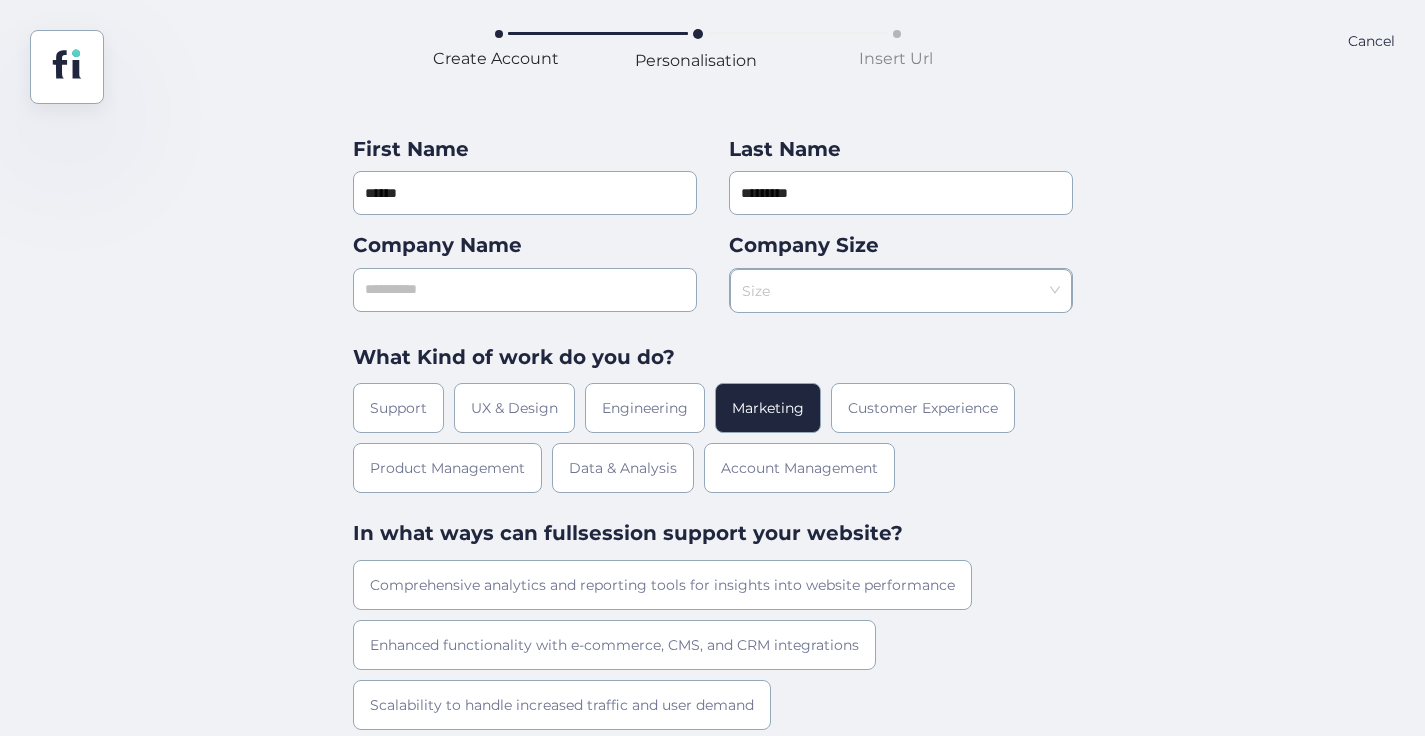 click on "[FIRST] [LAST] Company Name Company Size  Size  What Kind of work do you do?  Support   UX & Design   Engineering   Marketing   Customer Experience   Product Management   Data & Analysis   Account Management  In what ways can fullsession support your website?  Comprehensive analytics and reporting tools for insights into website performance   Enhanced functionality with e-commerce, CMS, and CRM integrations   Scalability to handle increased traffic and user demand   Customisation options for a tailored user experience   Continue" 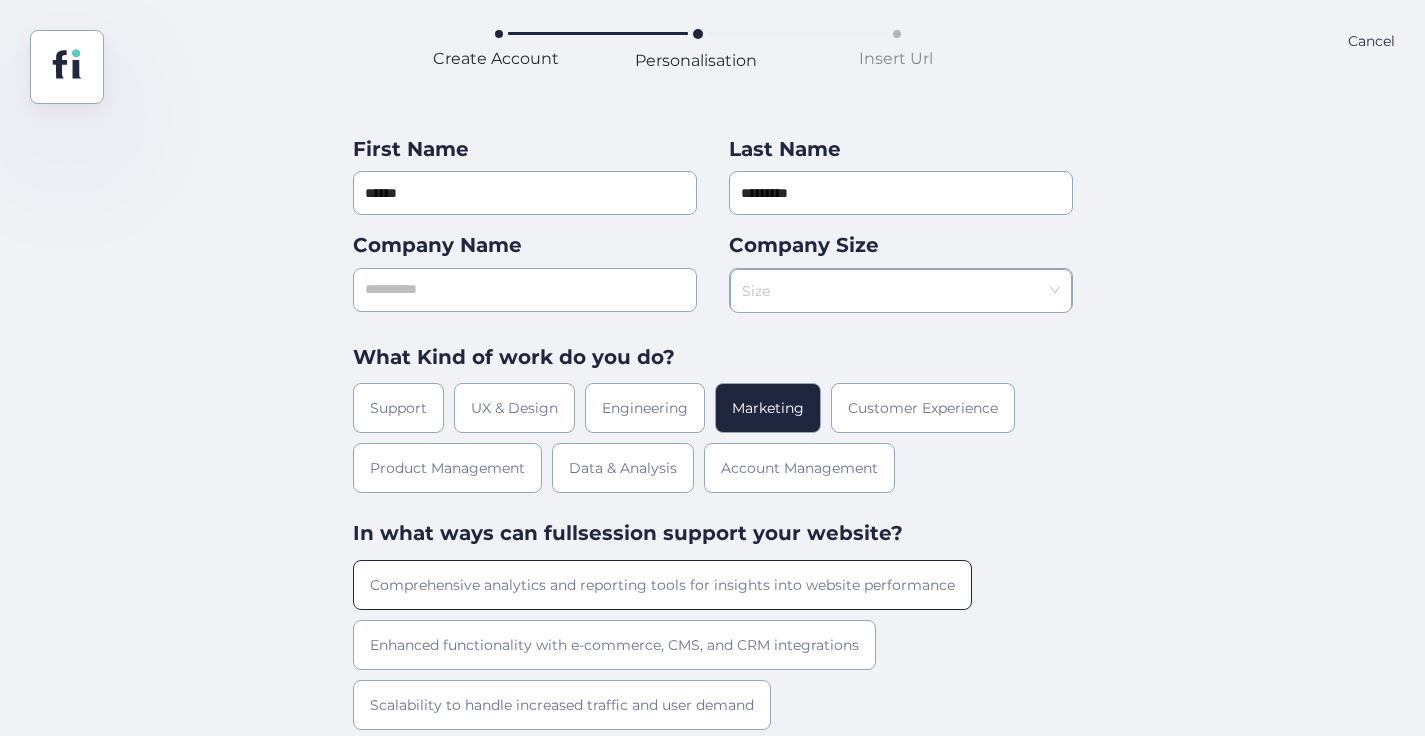 click on "Comprehensive analytics and reporting tools for insights into website performance" 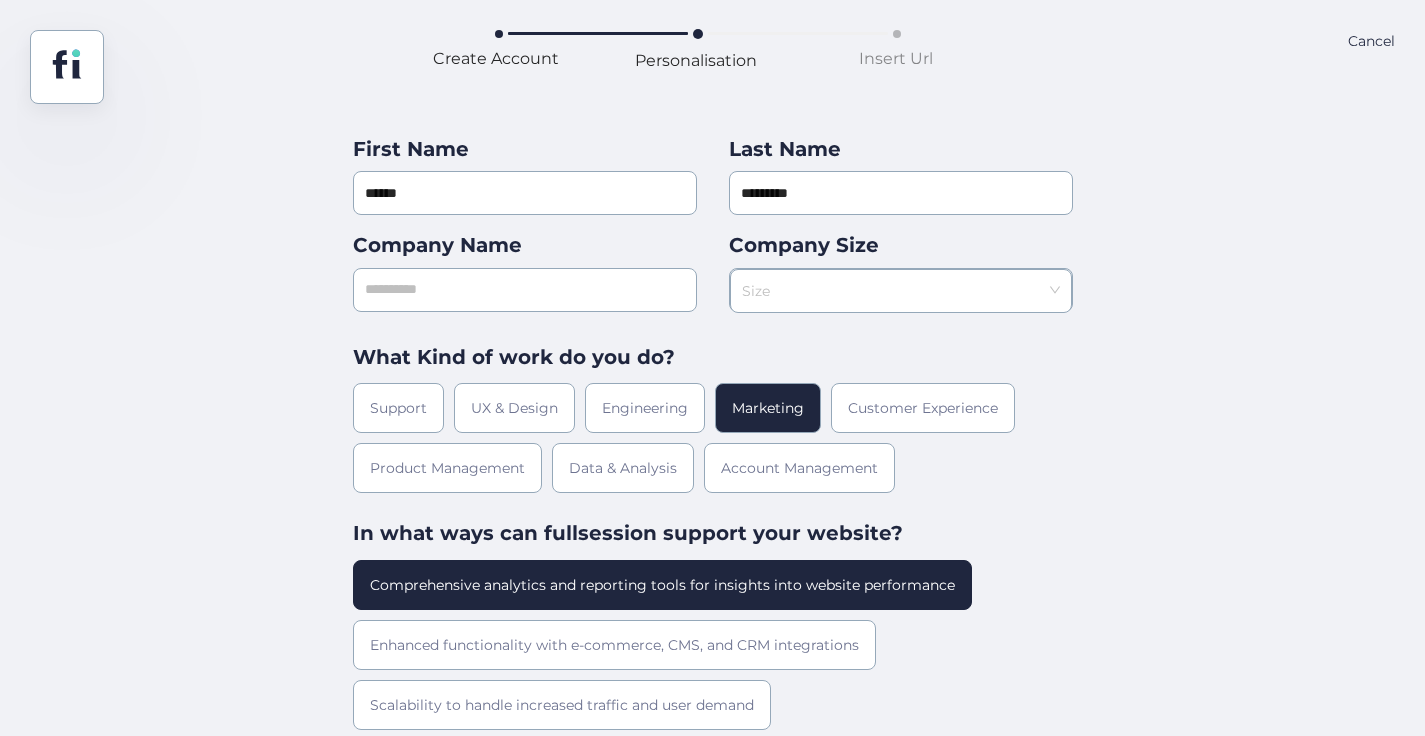 scroll, scrollTop: 120, scrollLeft: 0, axis: vertical 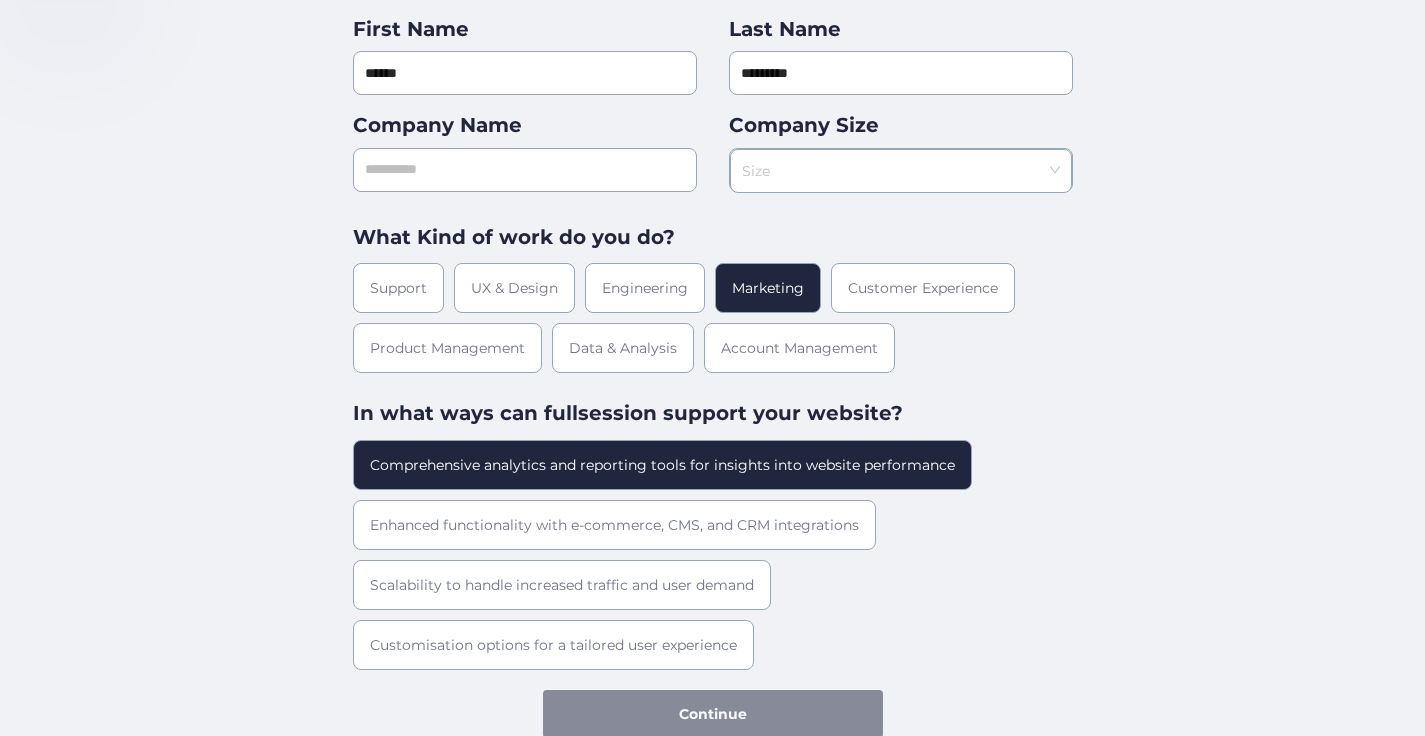 click 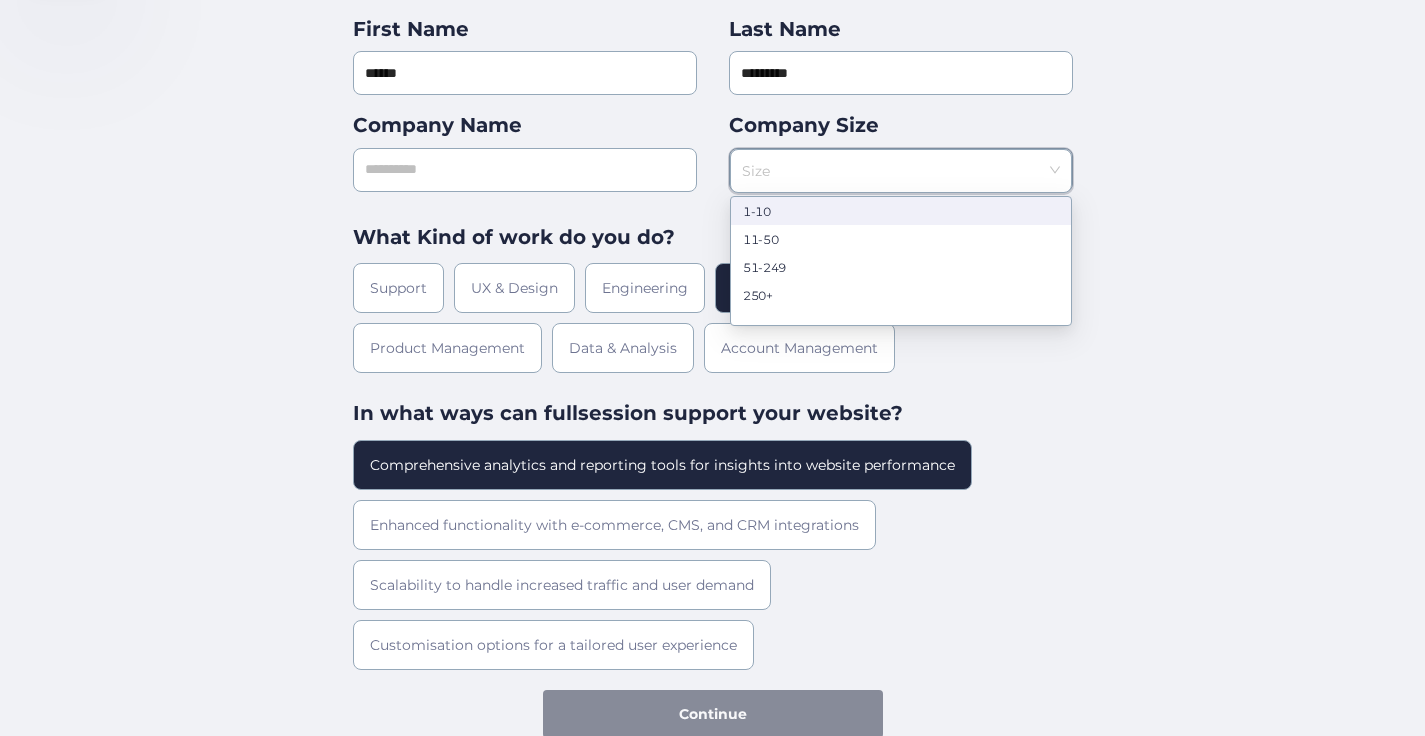 click on "1-10" at bounding box center (901, 211) 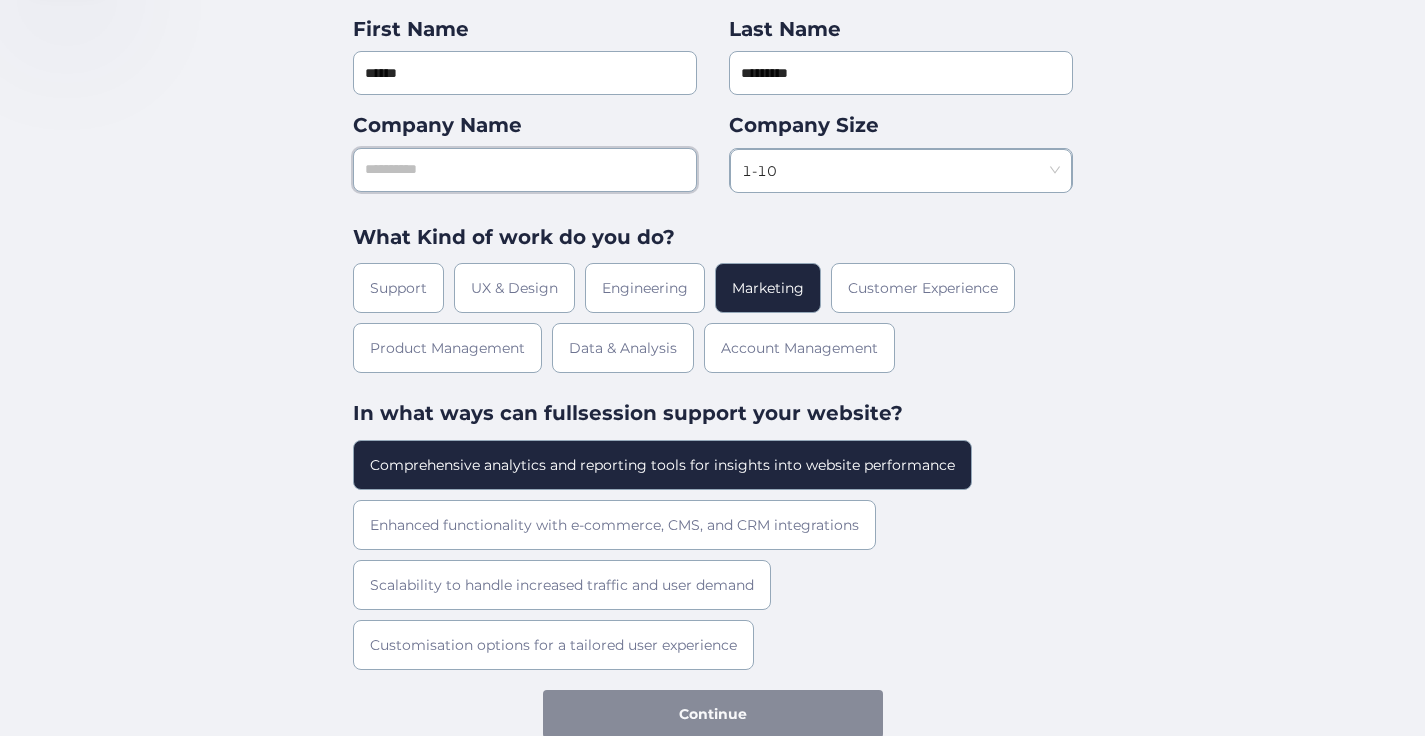 click 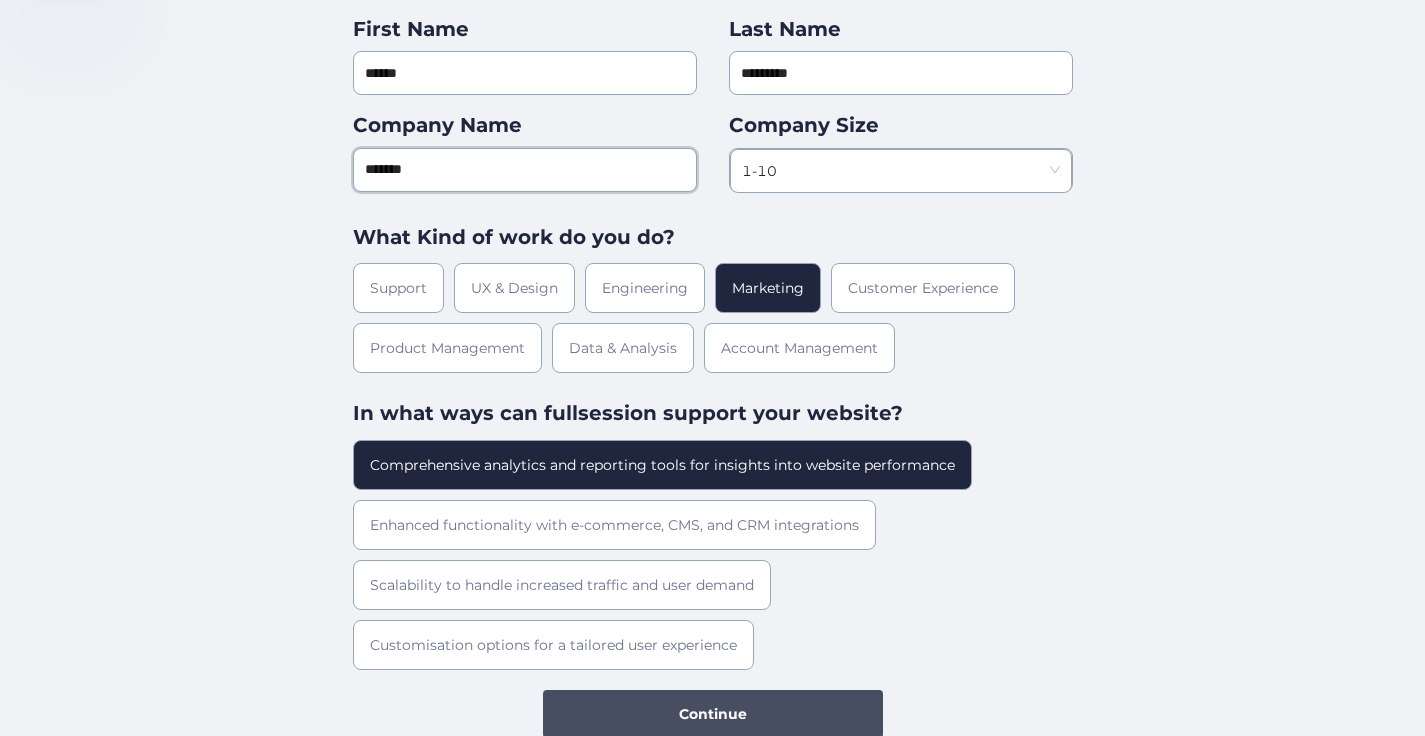 type on "*******" 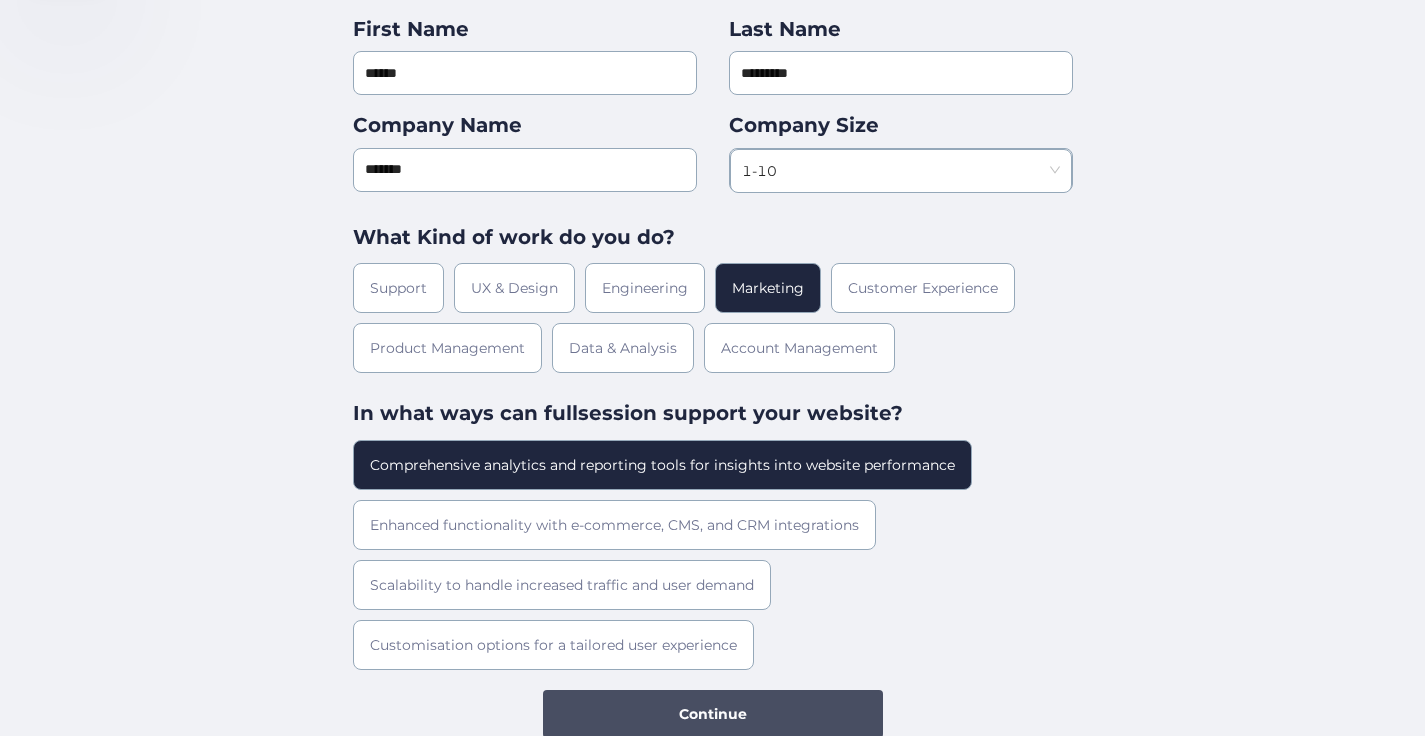 click on "Continue" 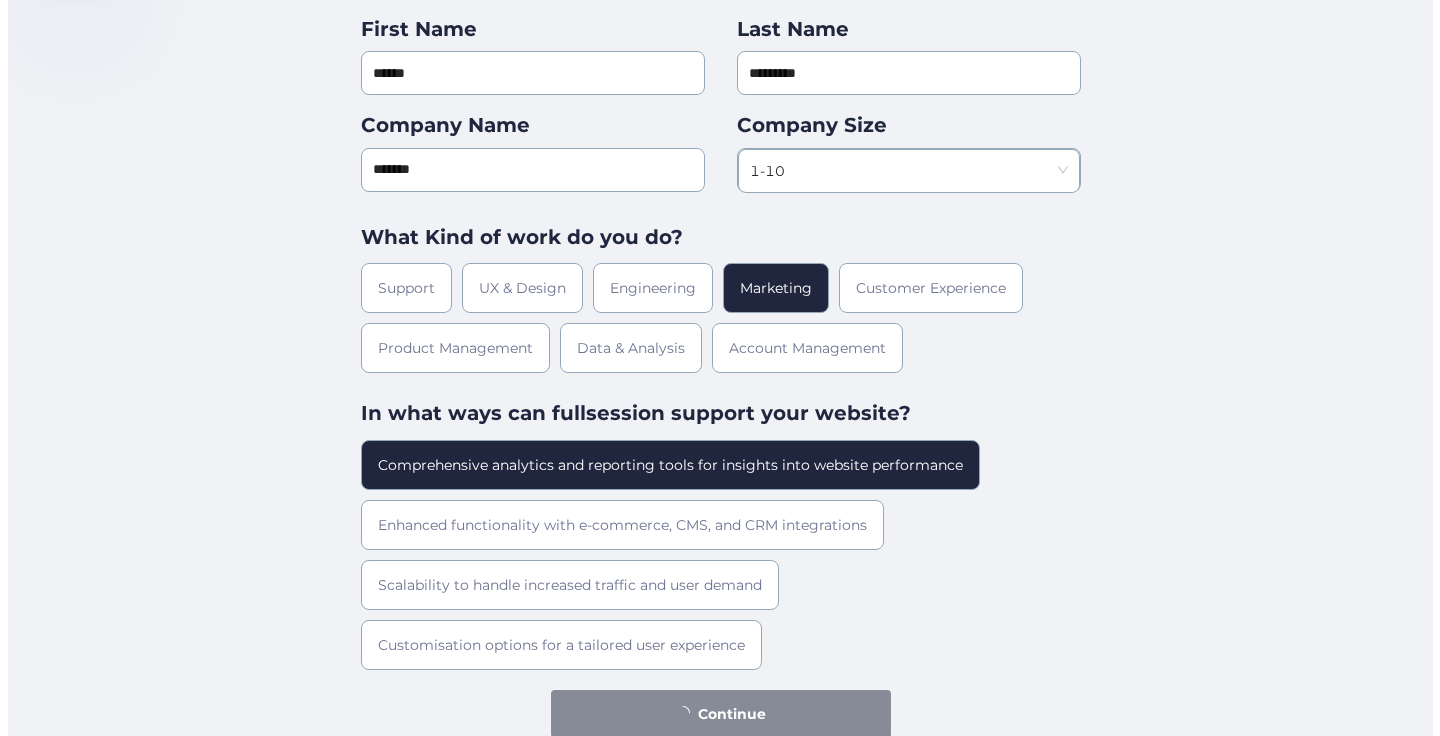 scroll, scrollTop: 0, scrollLeft: 0, axis: both 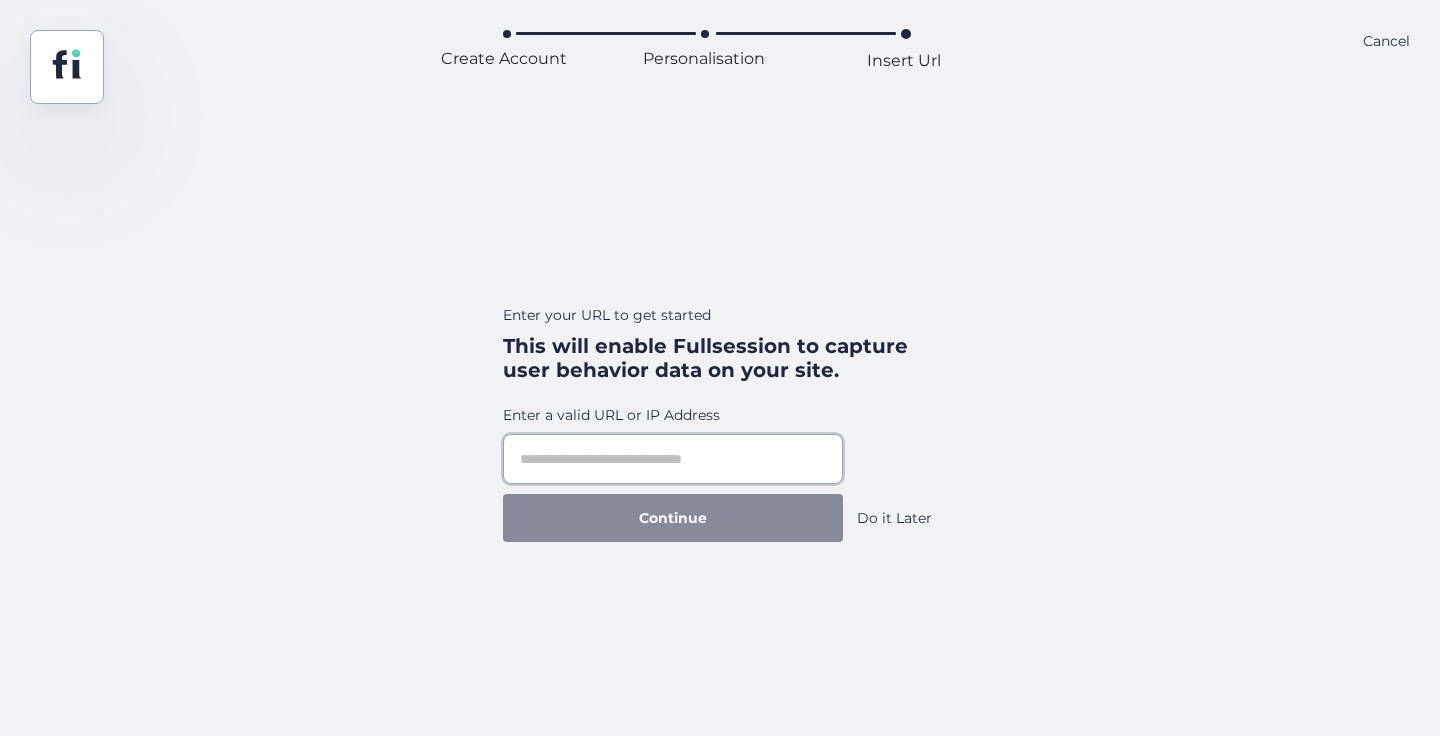 click 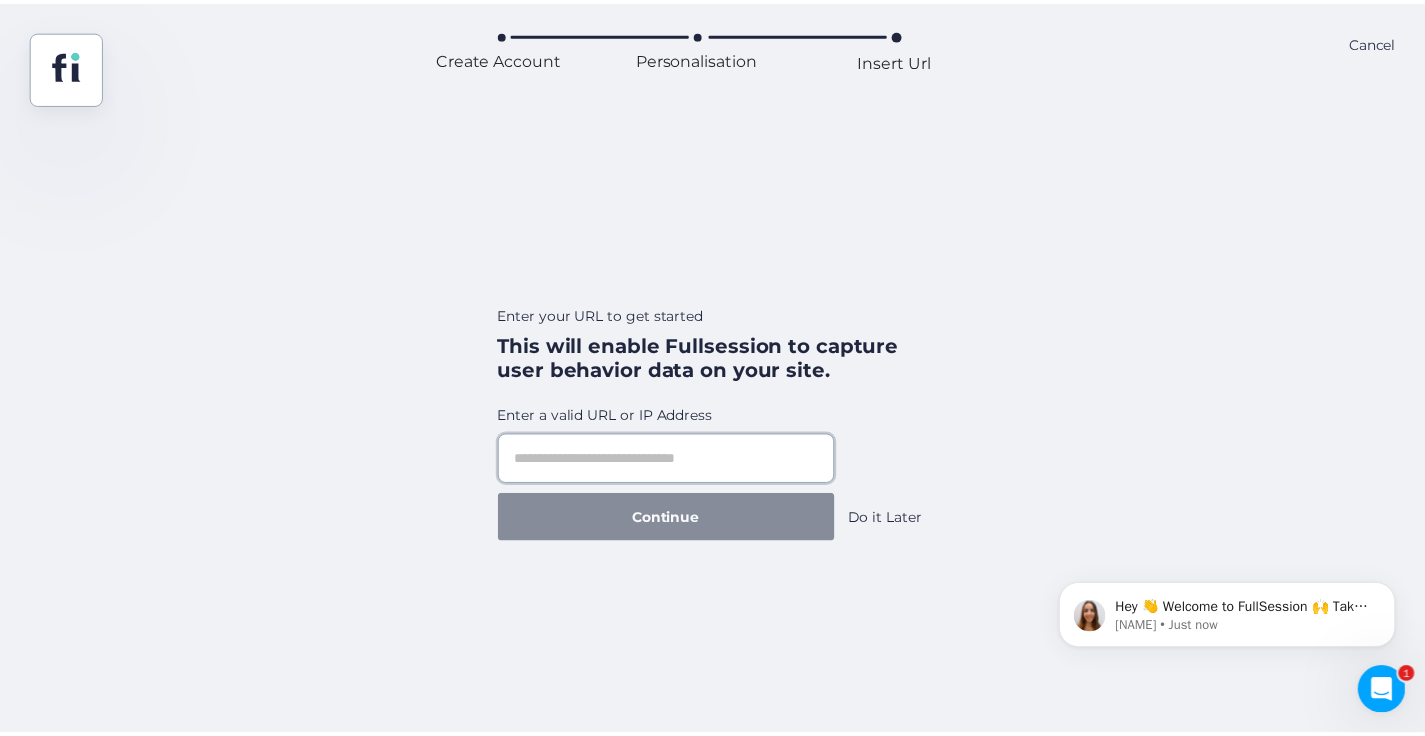 scroll, scrollTop: 0, scrollLeft: 0, axis: both 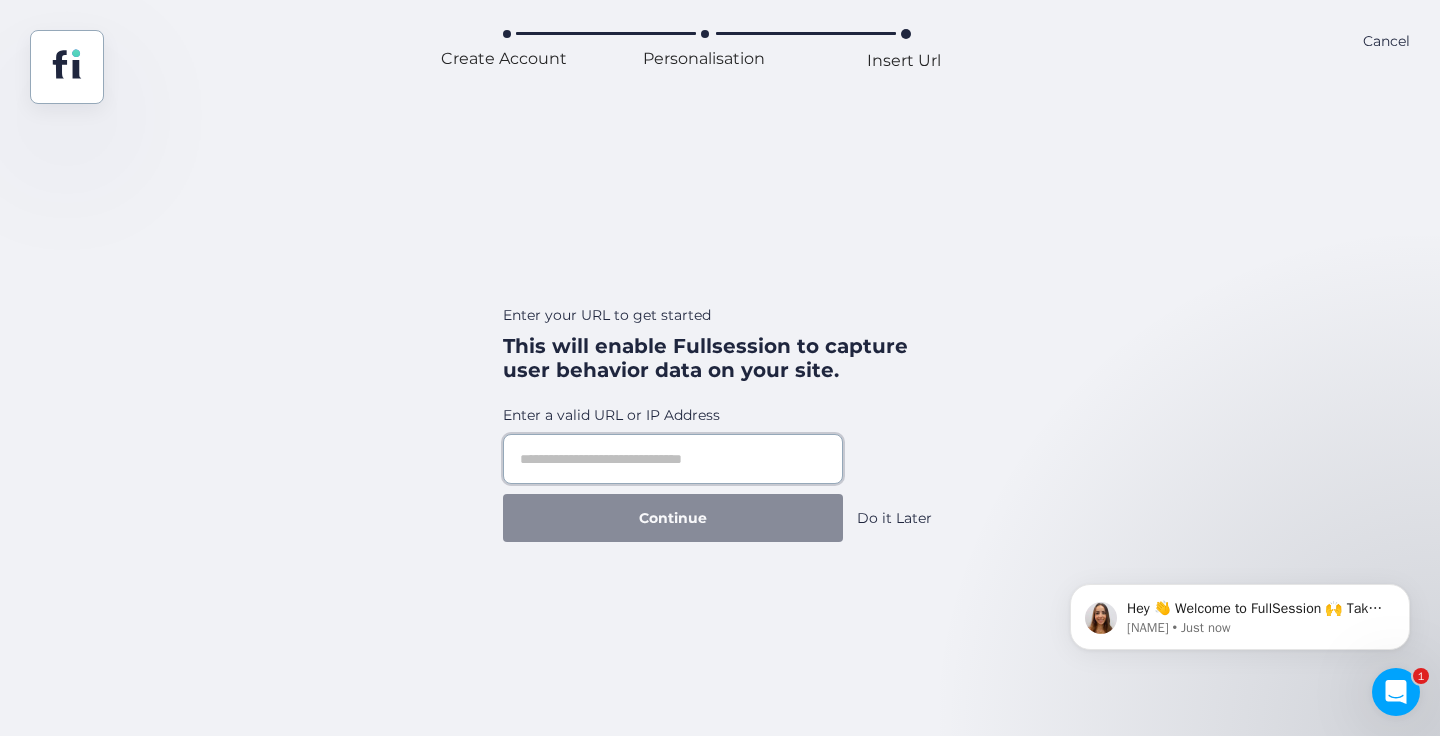 paste on "**********" 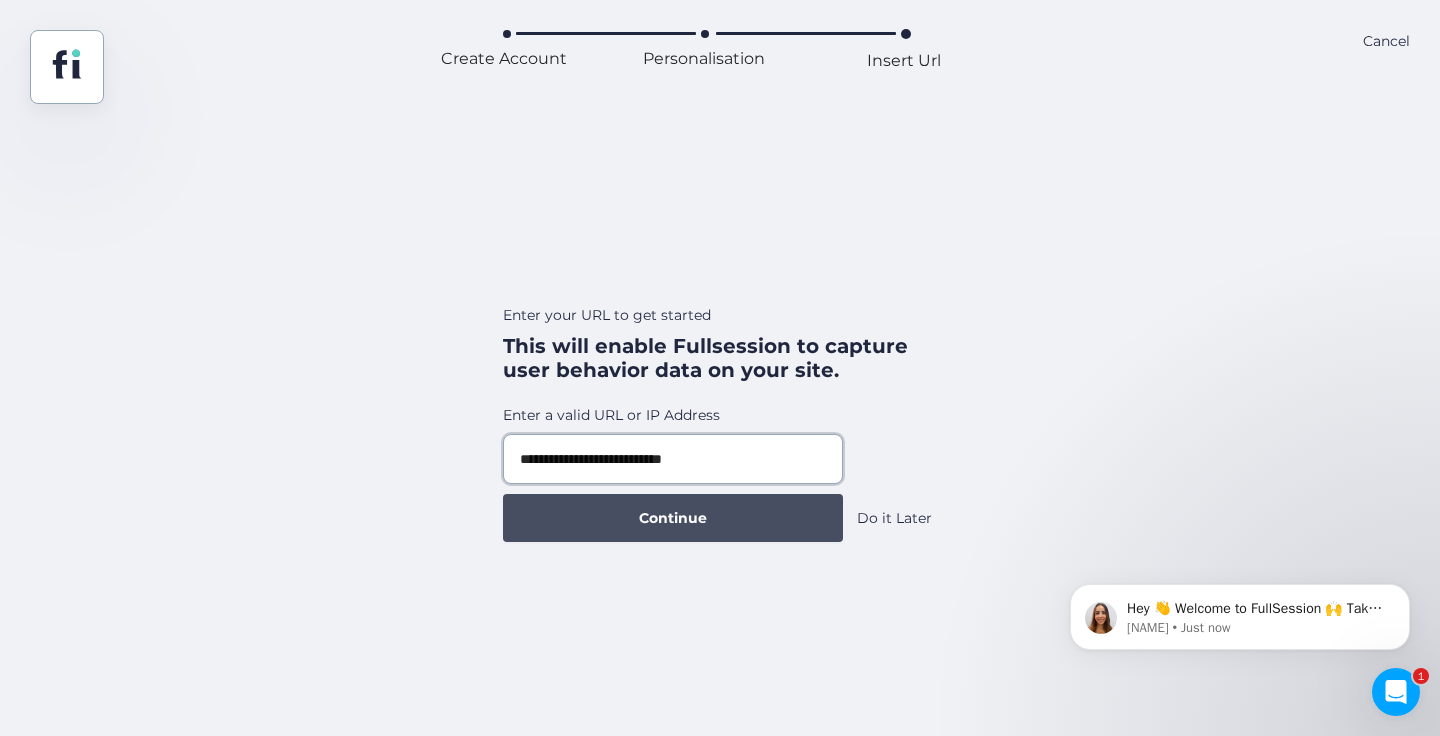 type on "**********" 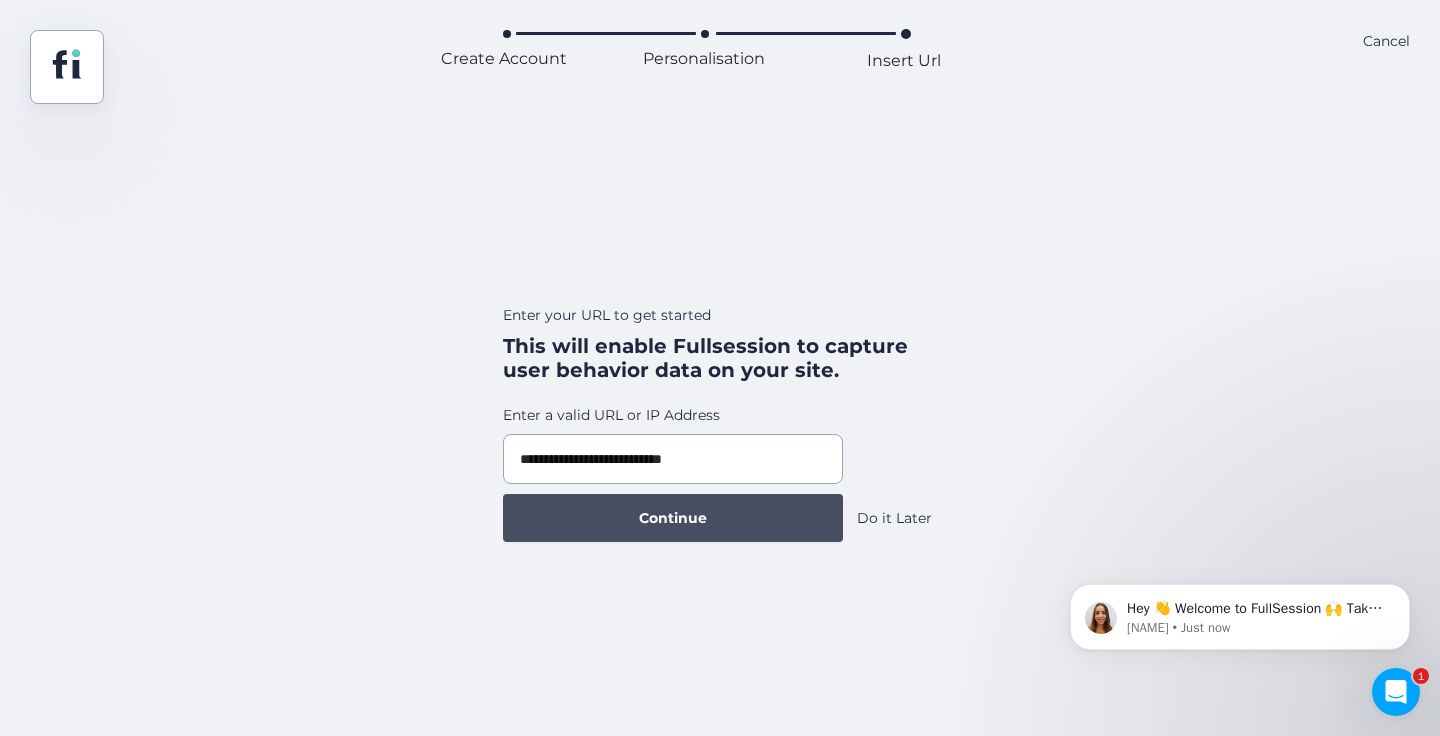 click on "Continue" 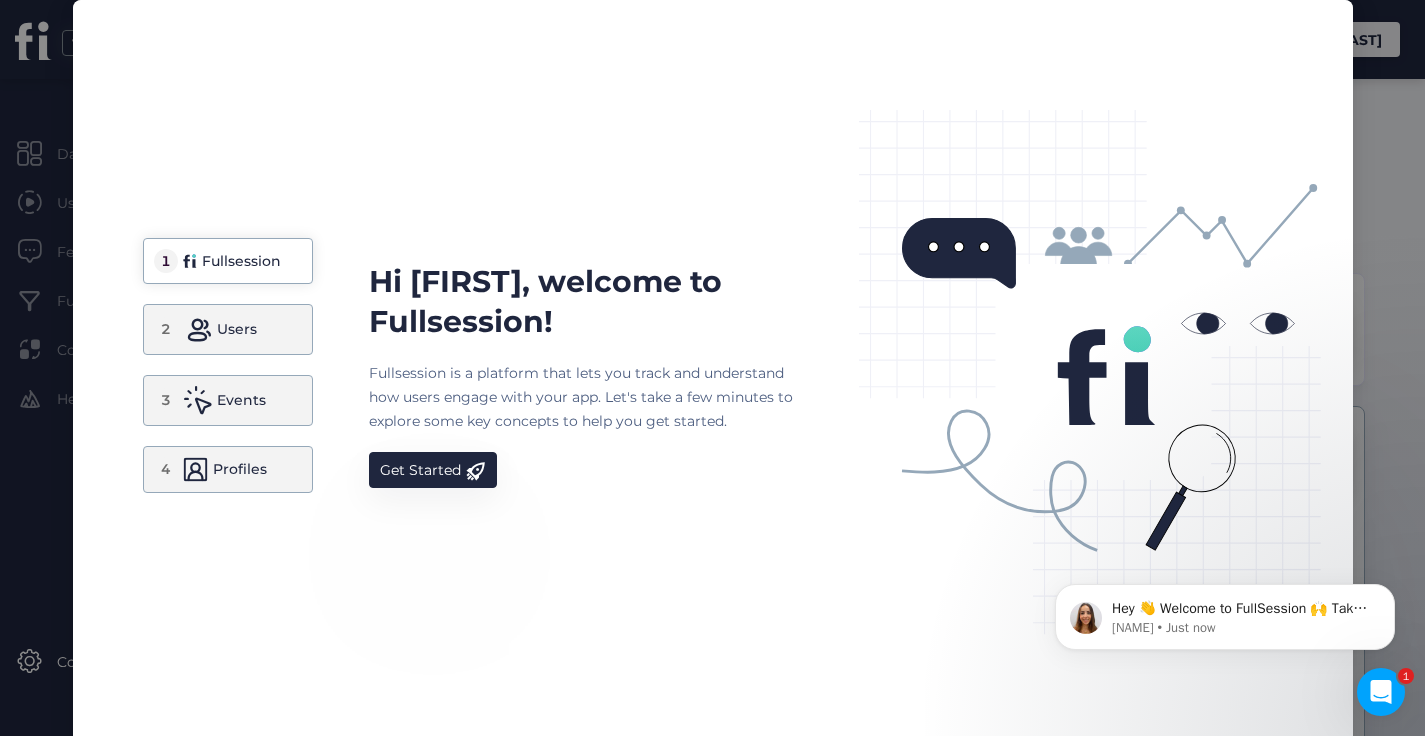 scroll, scrollTop: 0, scrollLeft: 0, axis: both 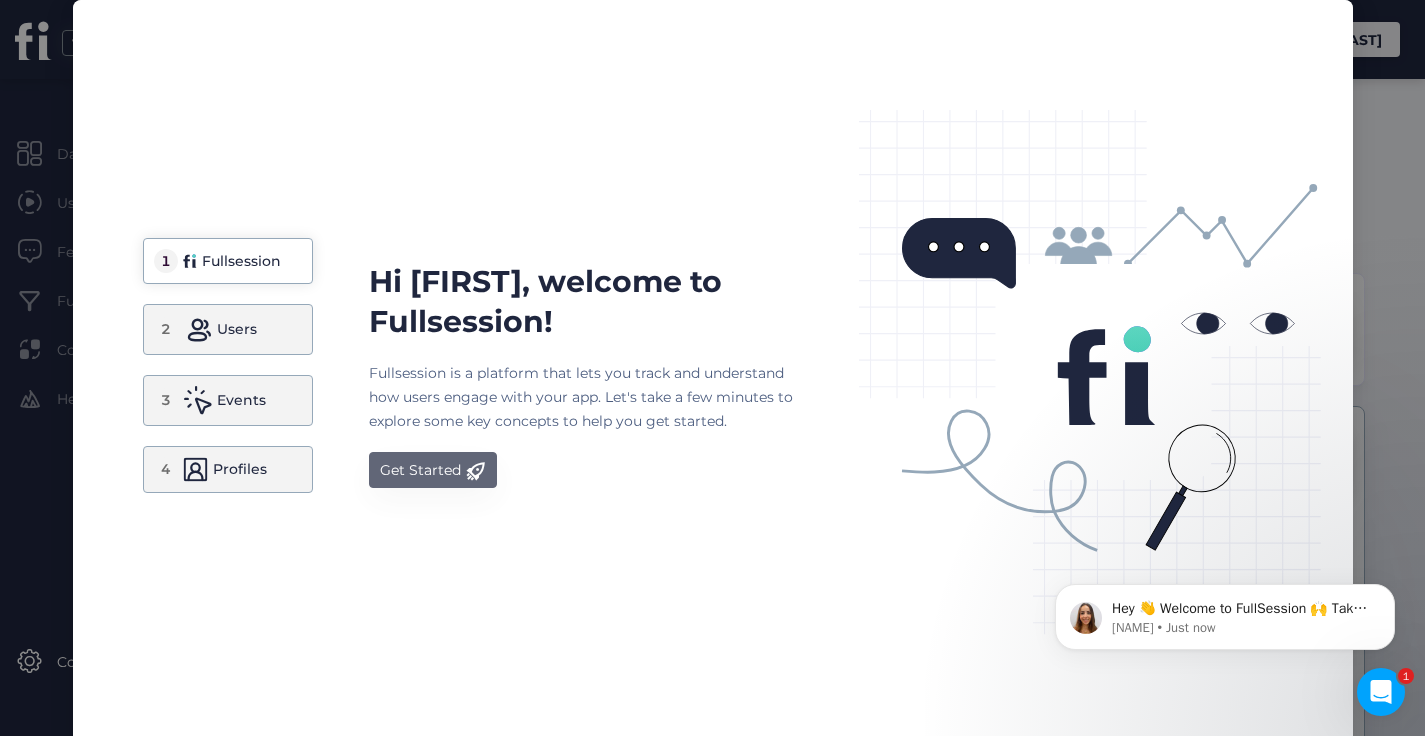 click on "Get Started" at bounding box center (420, 470) 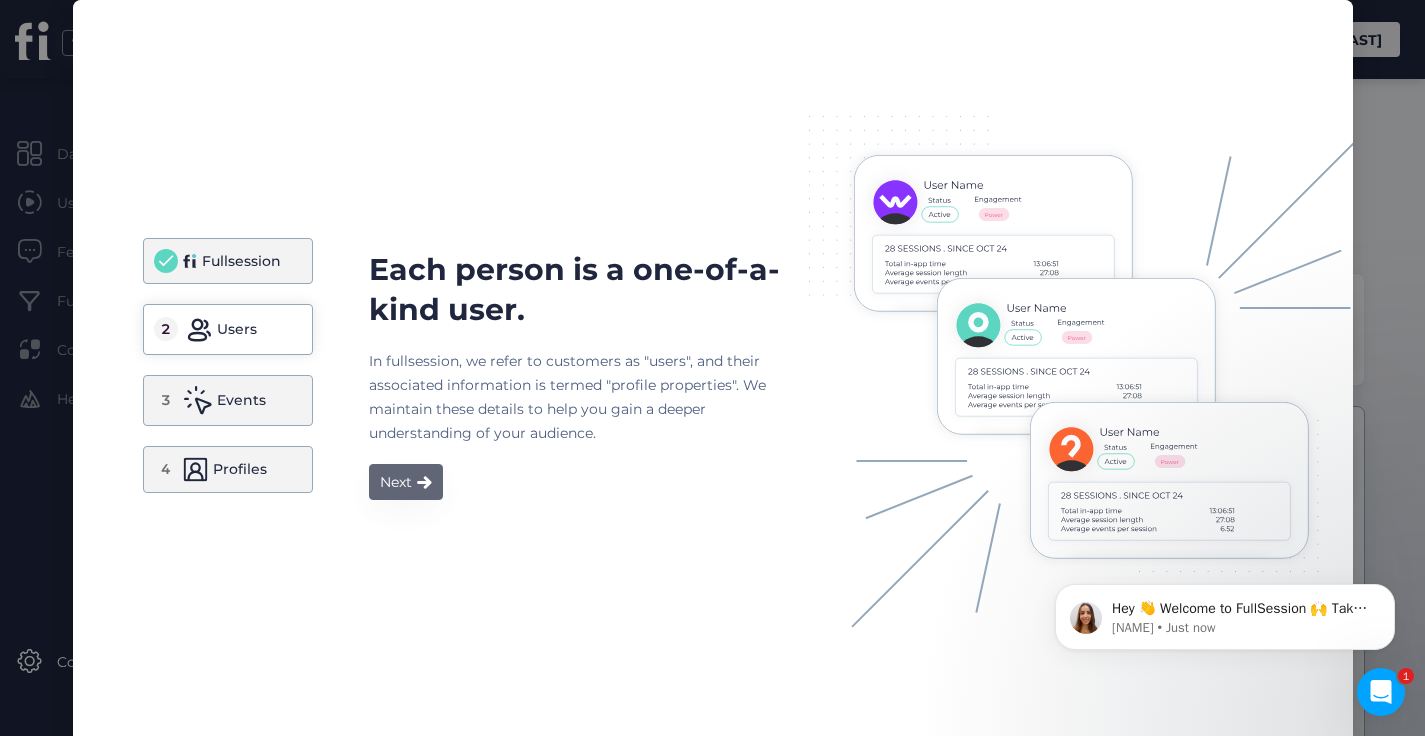 click at bounding box center [424, 482] 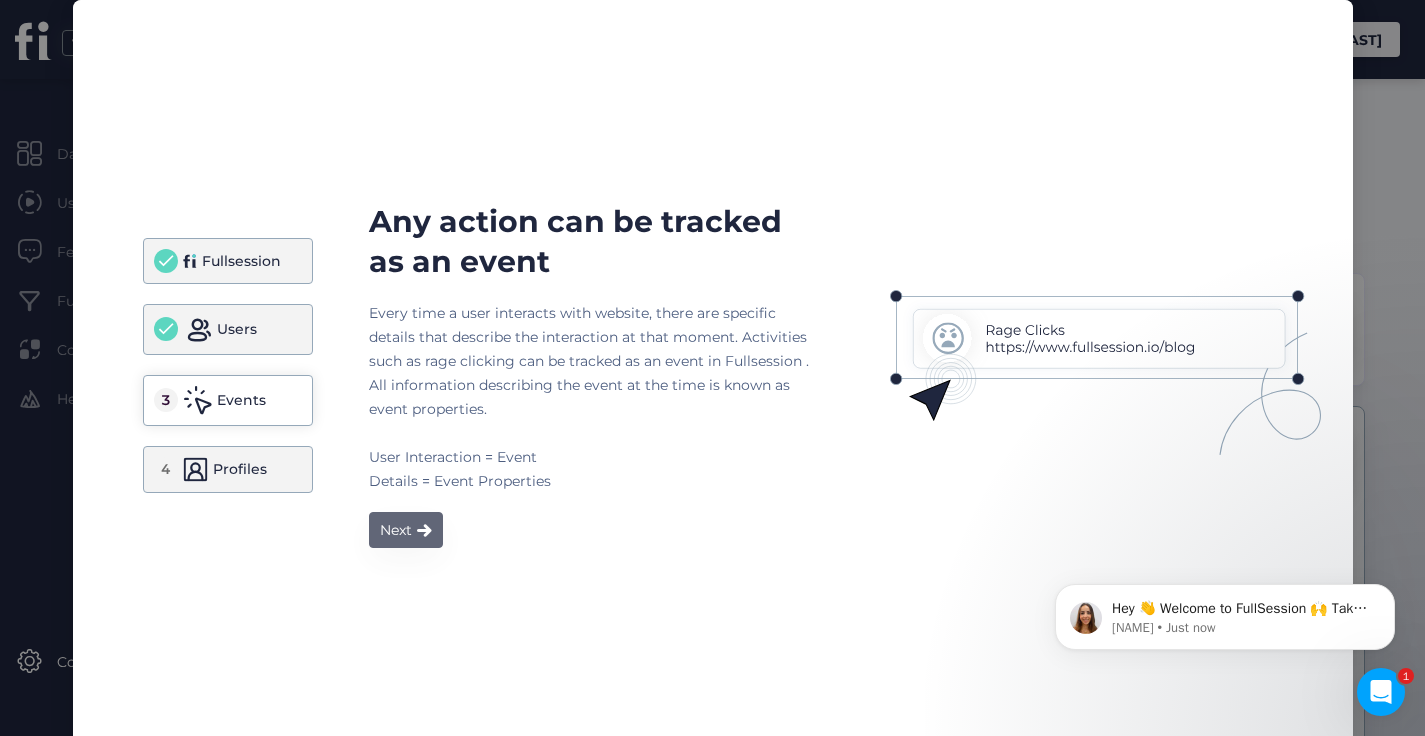 click on "Next" at bounding box center (396, 530) 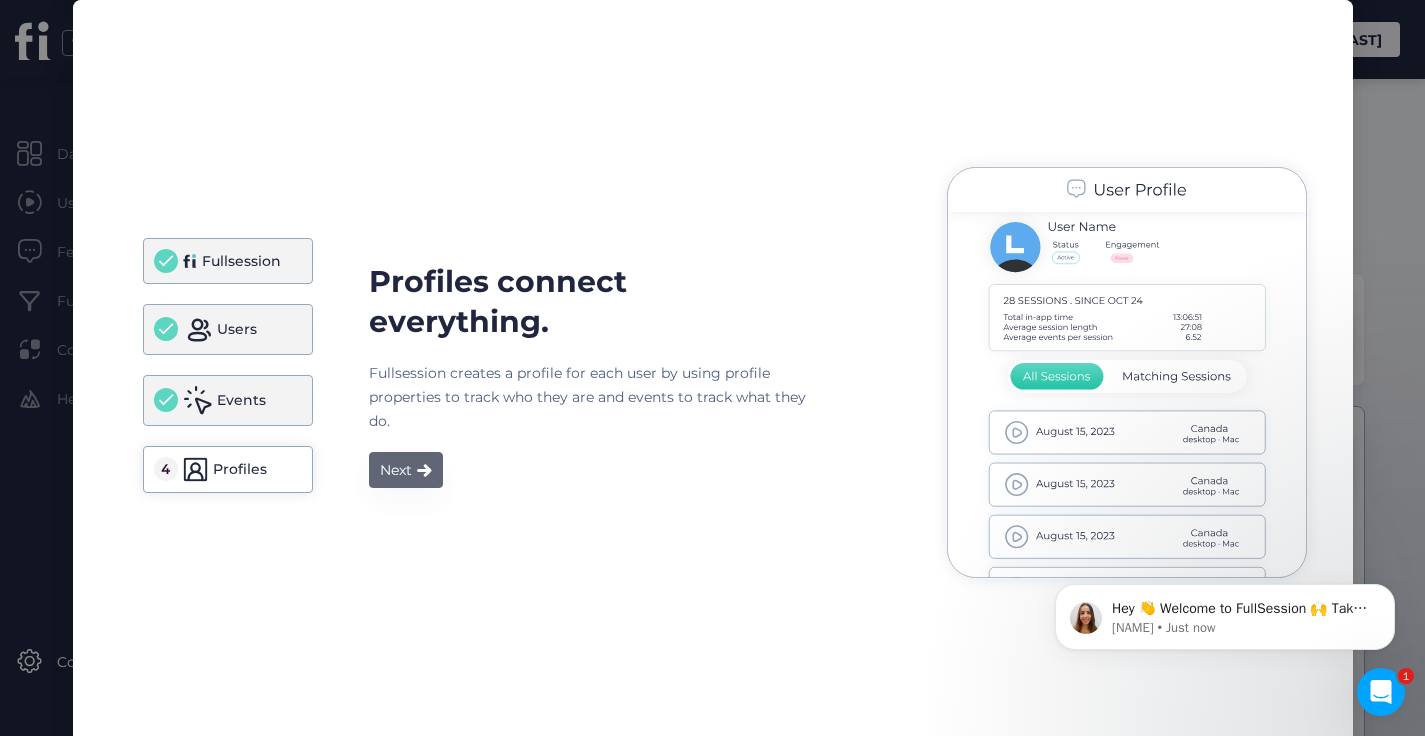 click on "Next" at bounding box center [406, 470] 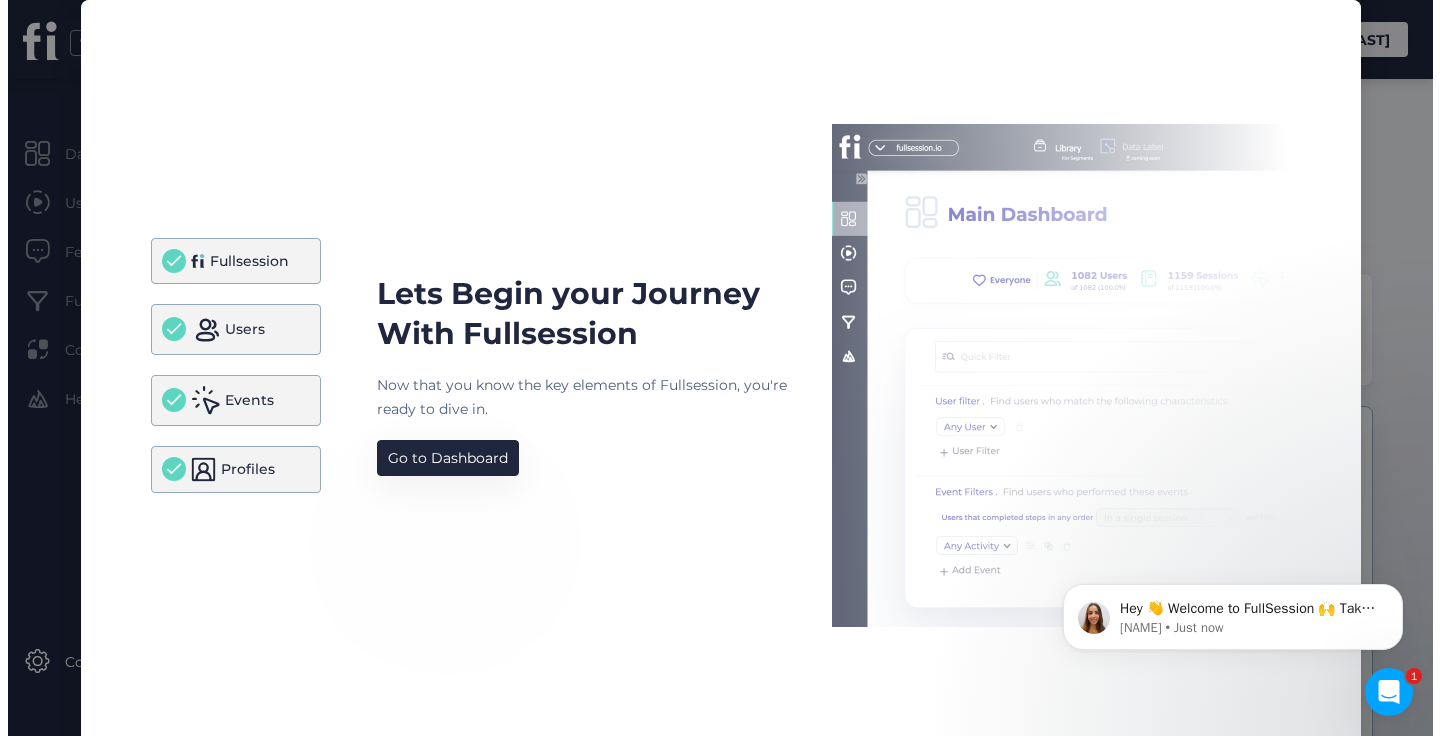 scroll, scrollTop: 0, scrollLeft: 0, axis: both 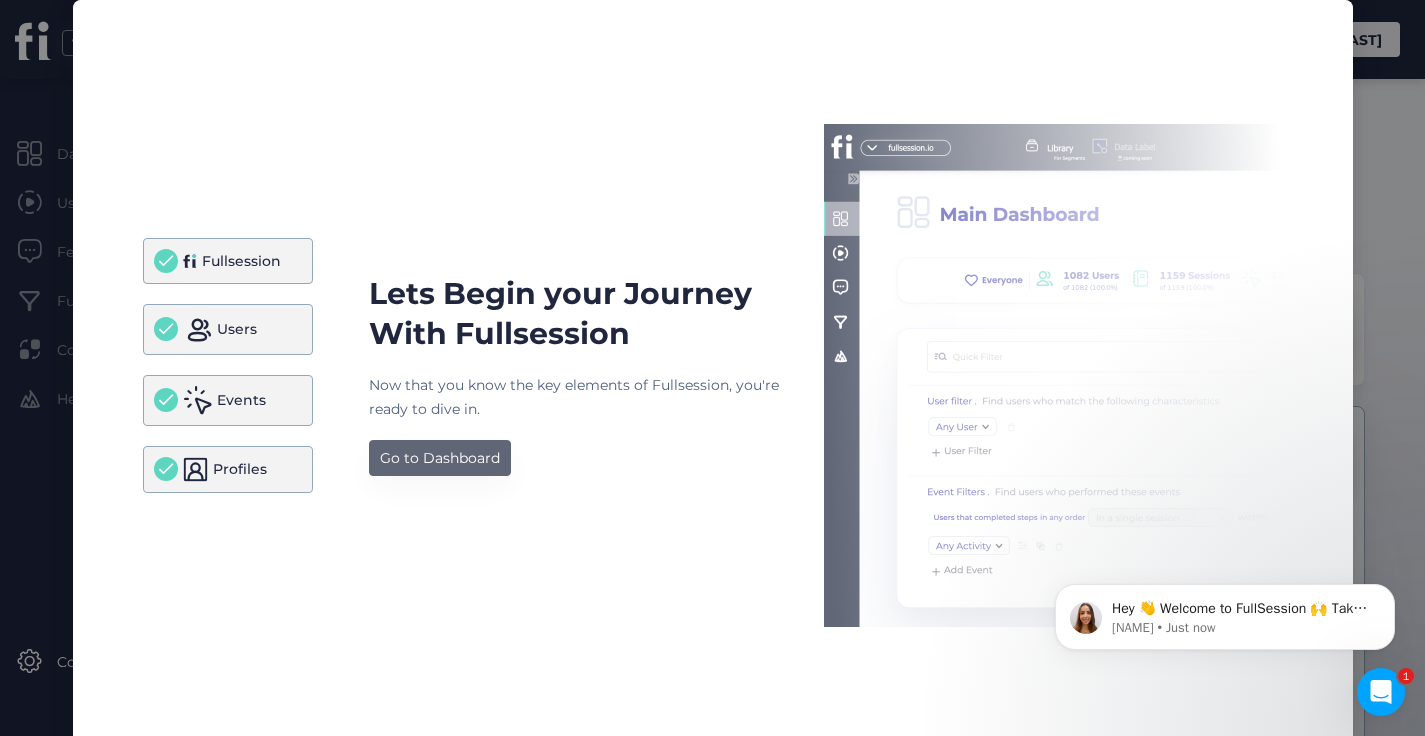 click on "Go to Dashboard" at bounding box center [440, 458] 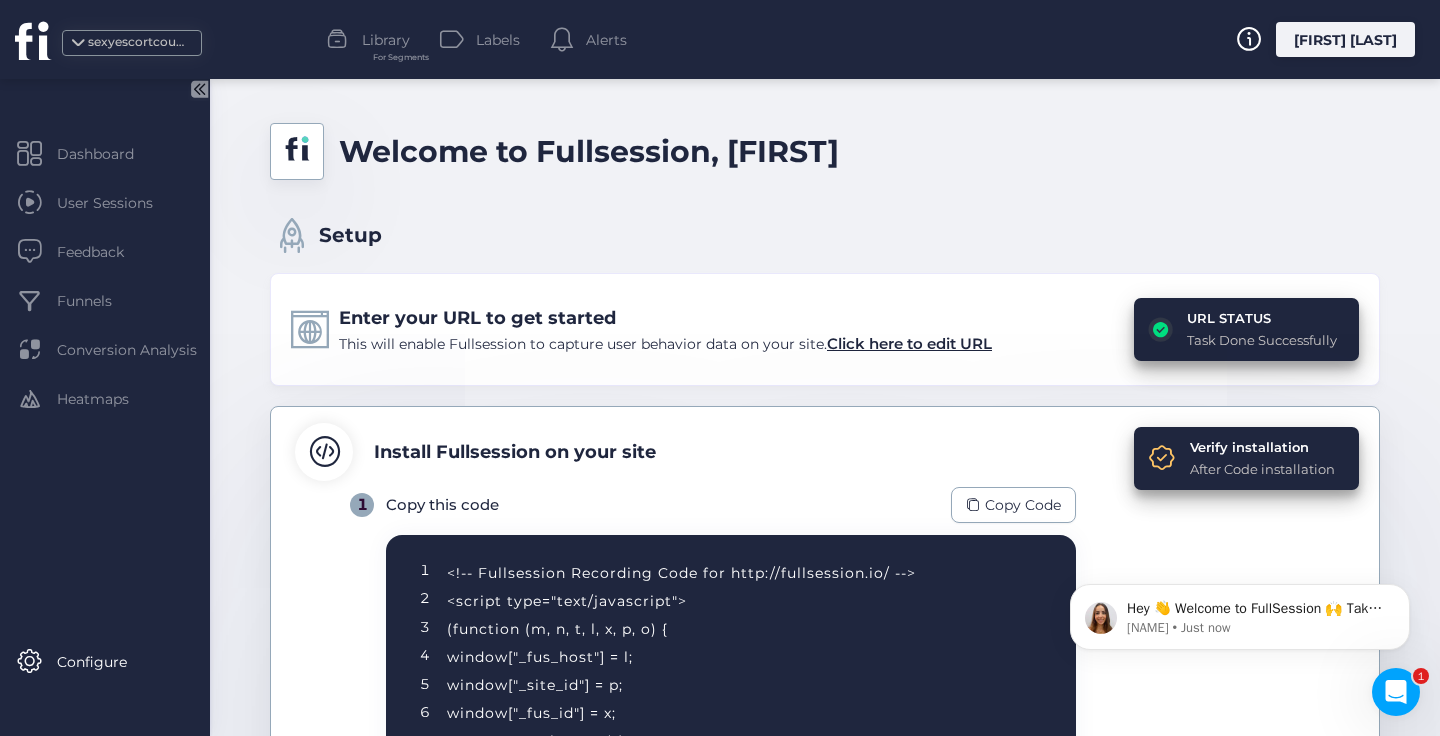 scroll, scrollTop: 0, scrollLeft: 0, axis: both 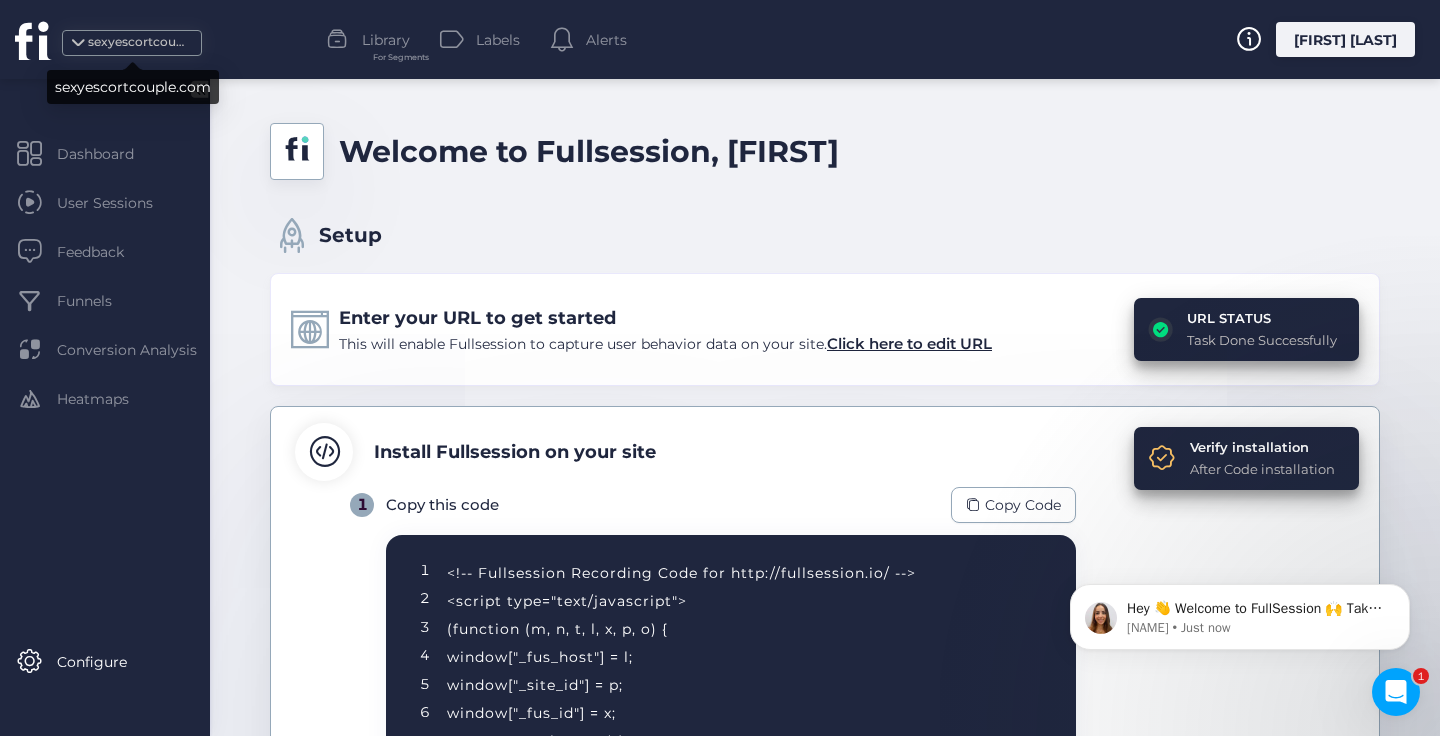 click at bounding box center [78, 49] 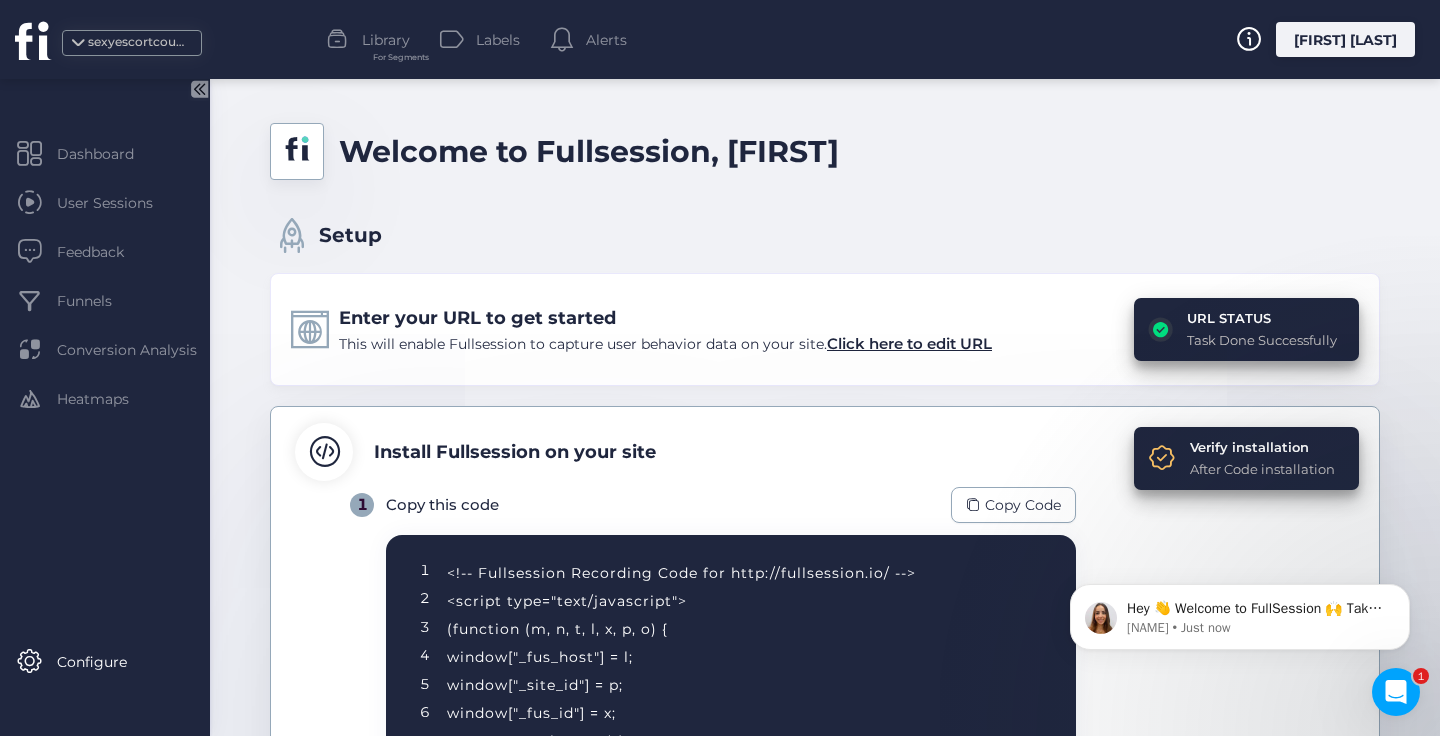 click on "[FIRST] [LAST]" 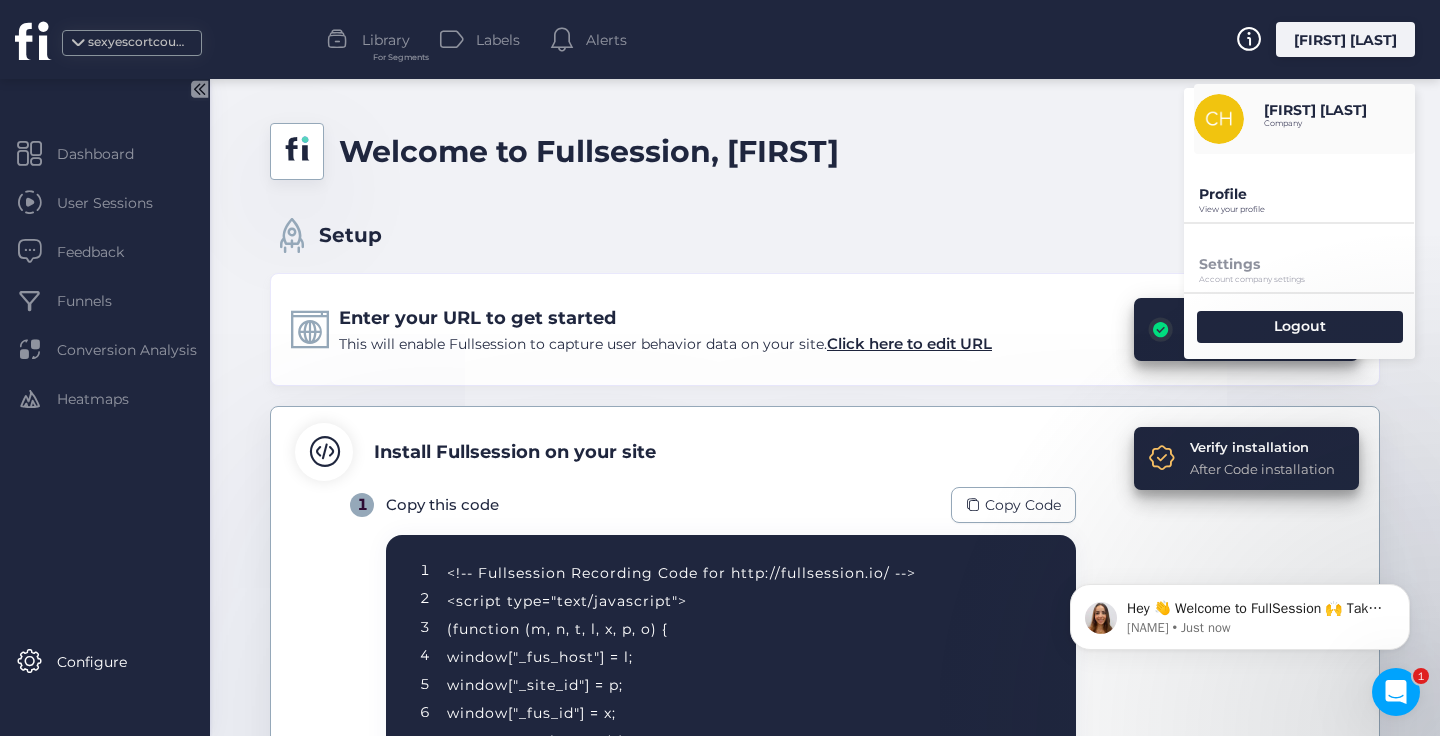 click on "Welcome to Fullsession, [FIRST]" 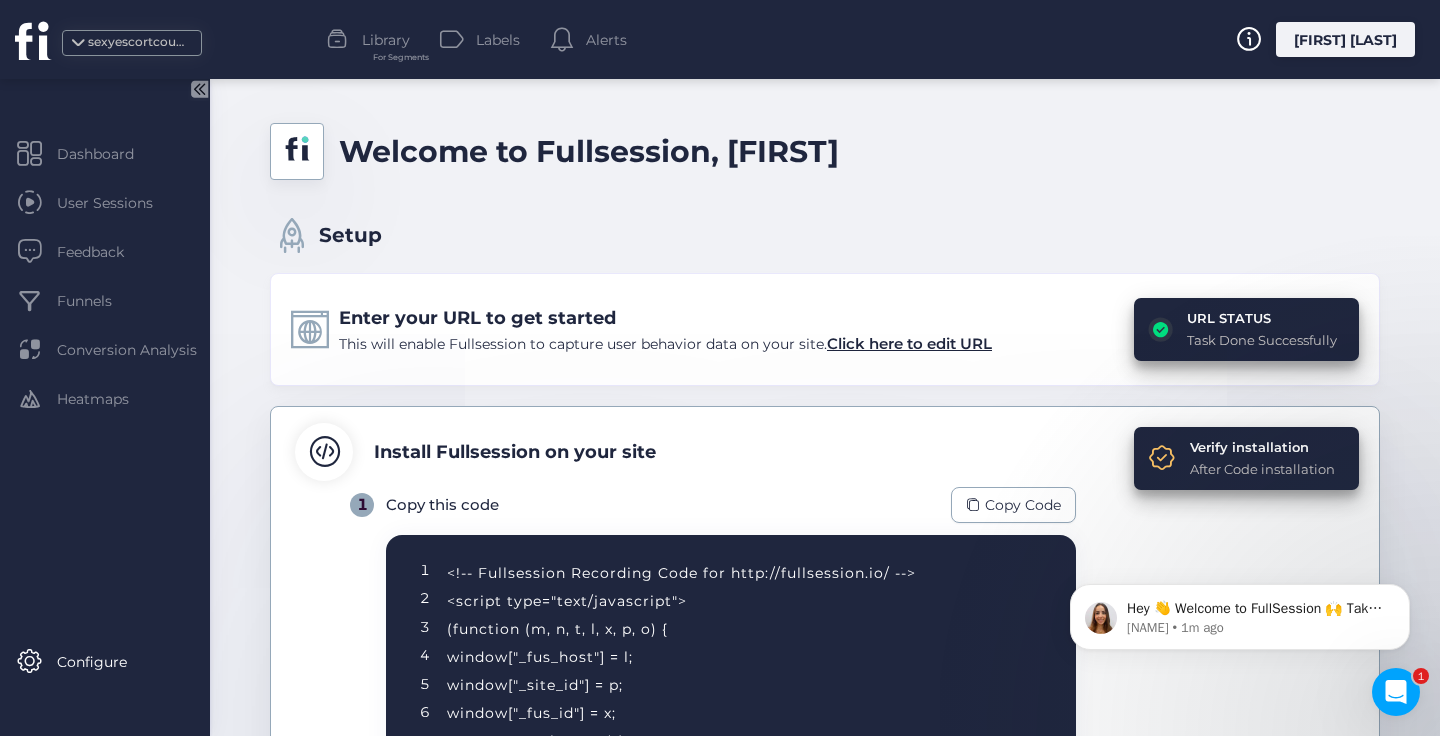click on "[FIRST] [LAST]" 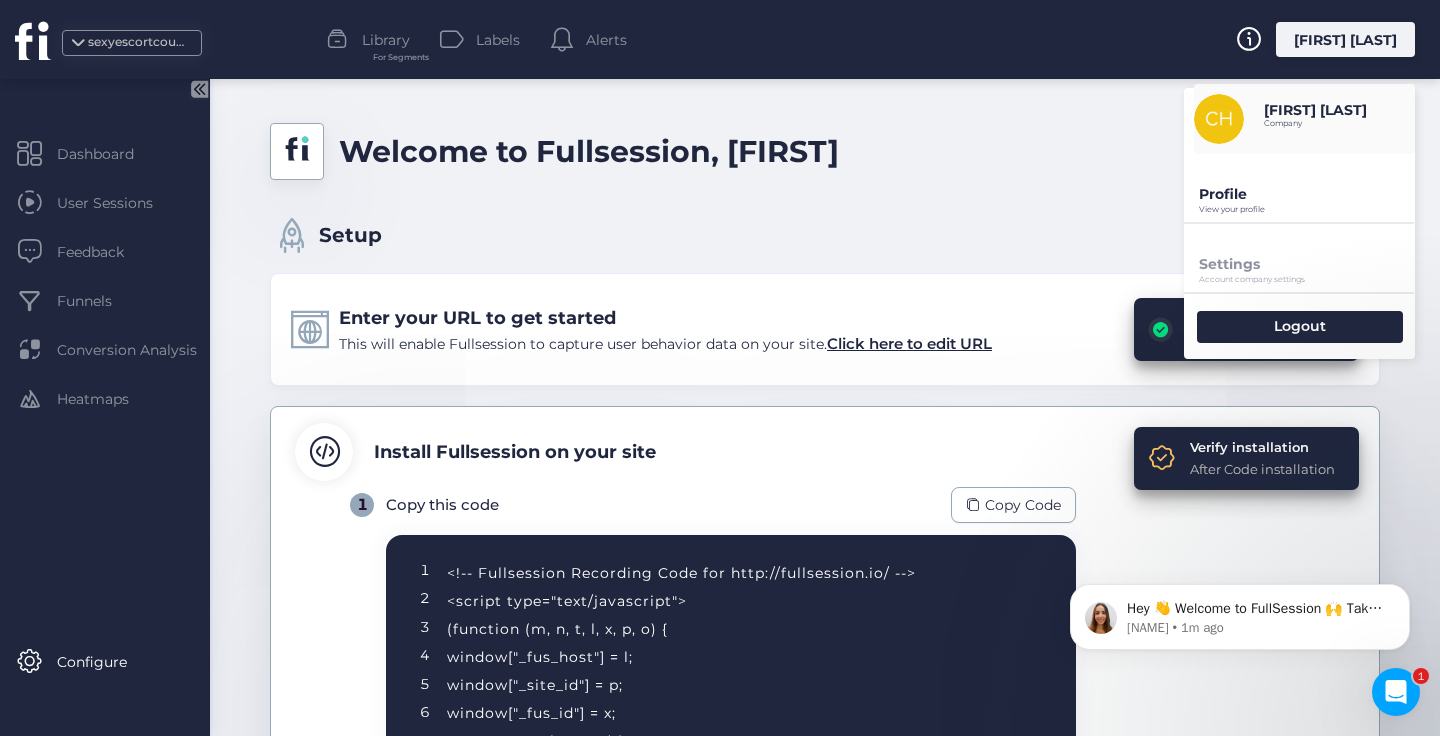 click on "Profile" at bounding box center [1307, 194] 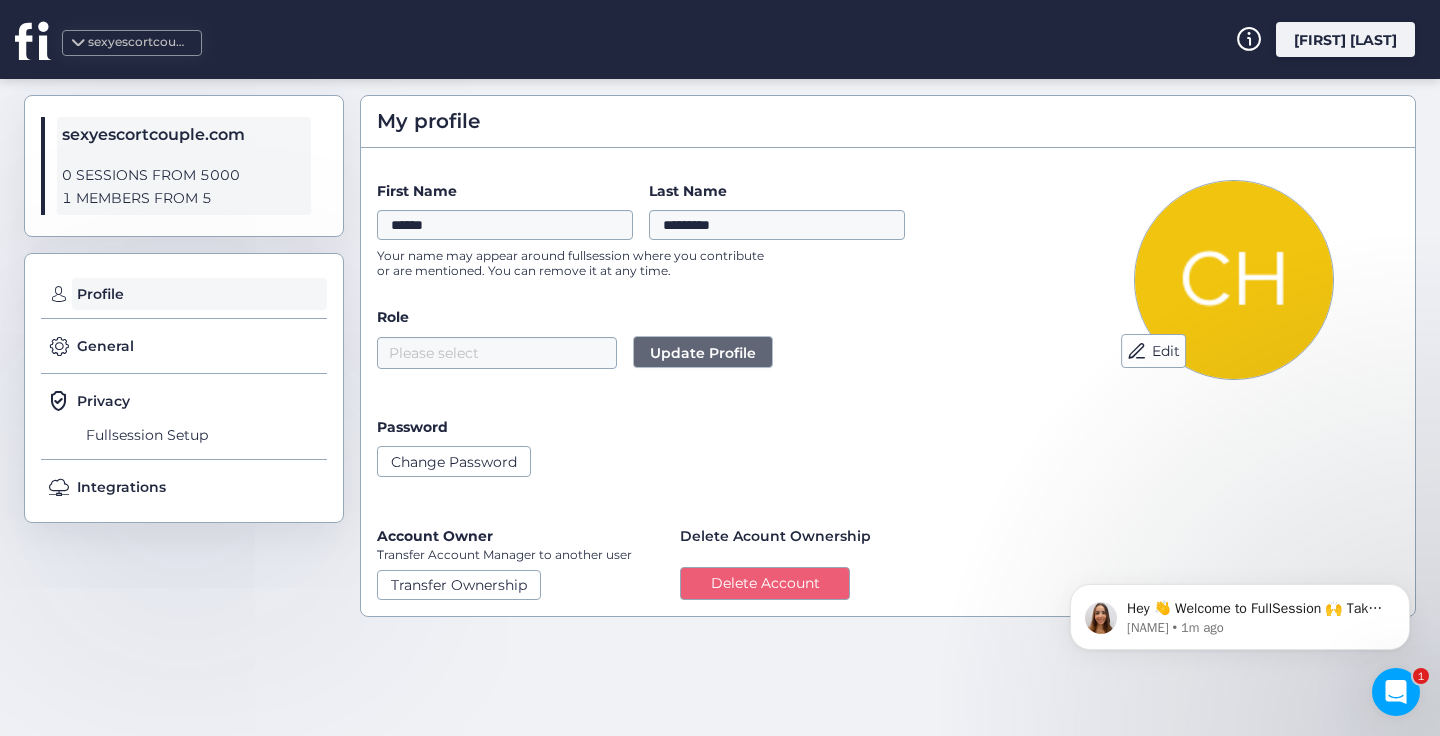 click on "General" 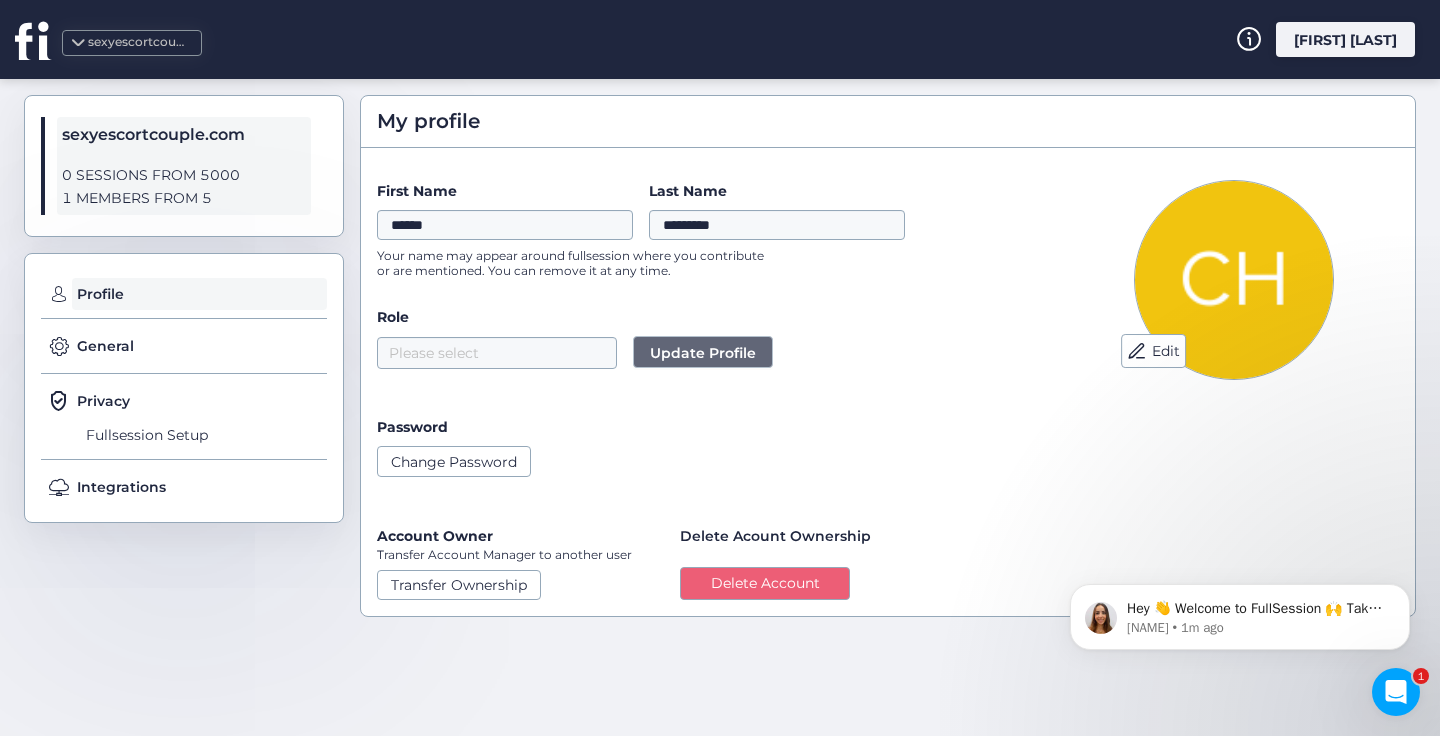 click on "Privacy" 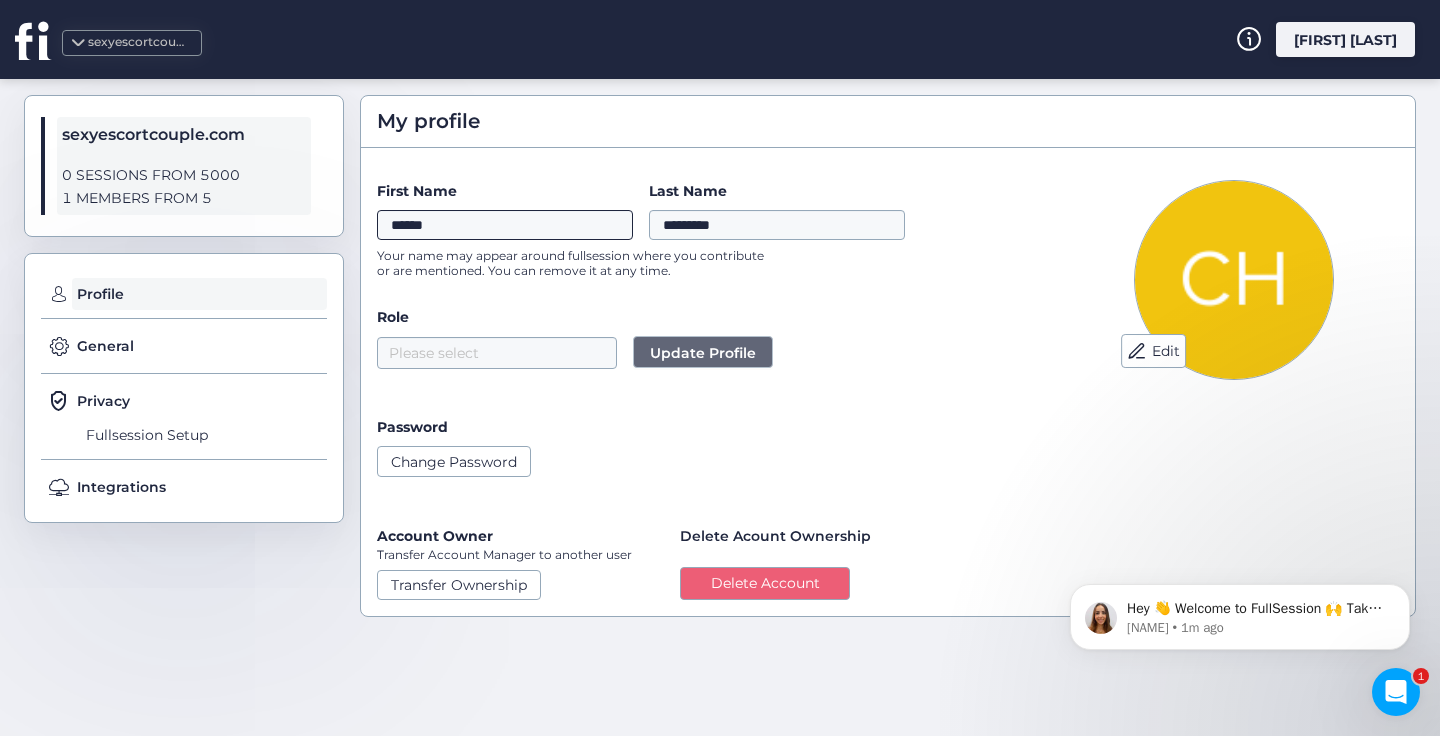 click on "******" at bounding box center [505, 225] 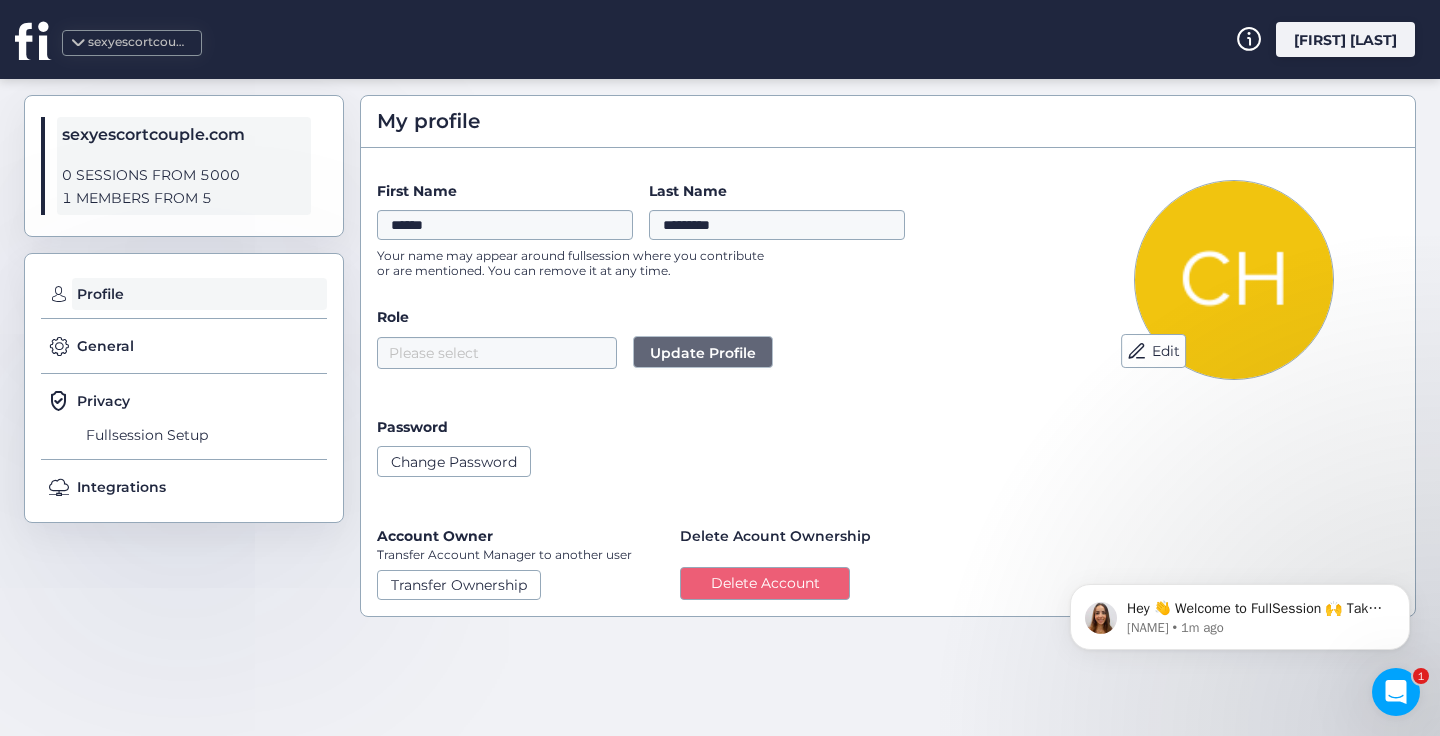 click on "1 MEMBERS FROM 5" 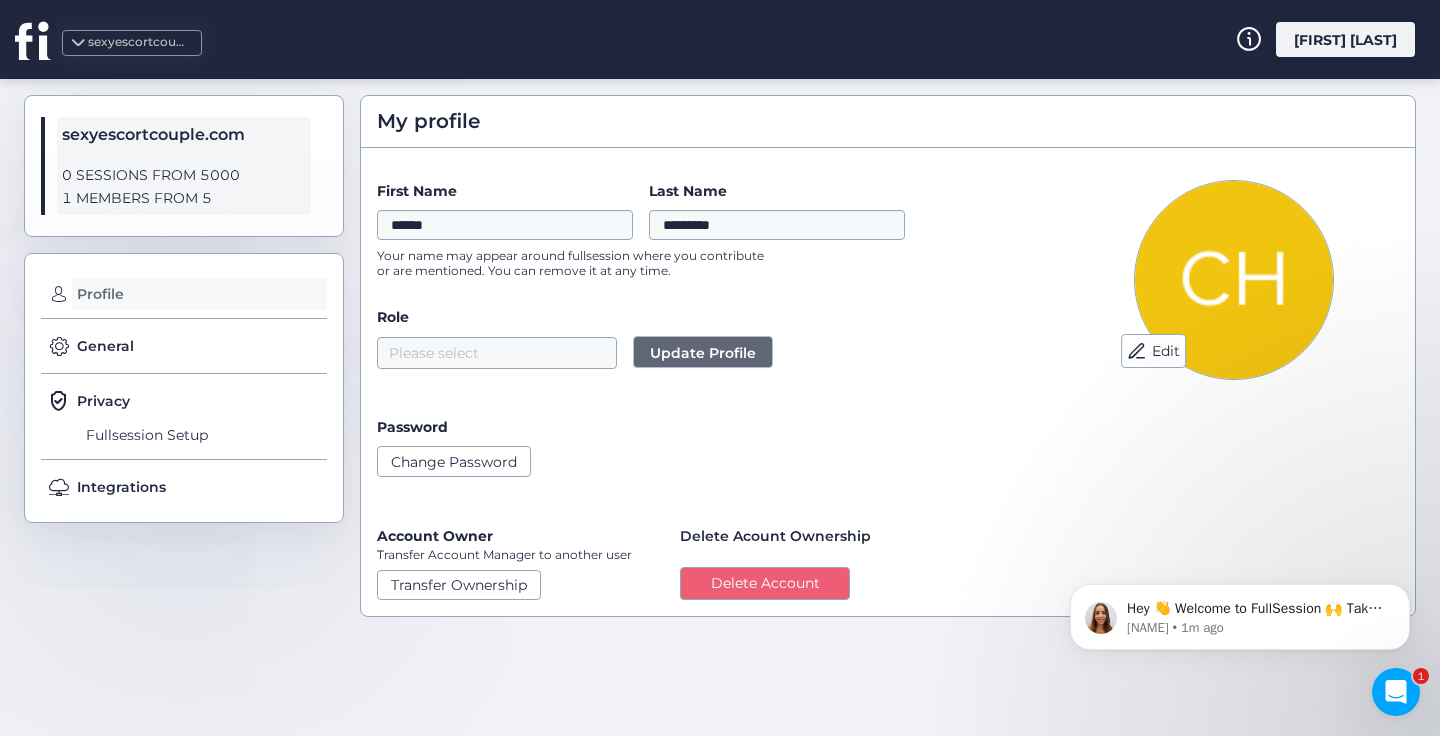 click on "Profile" 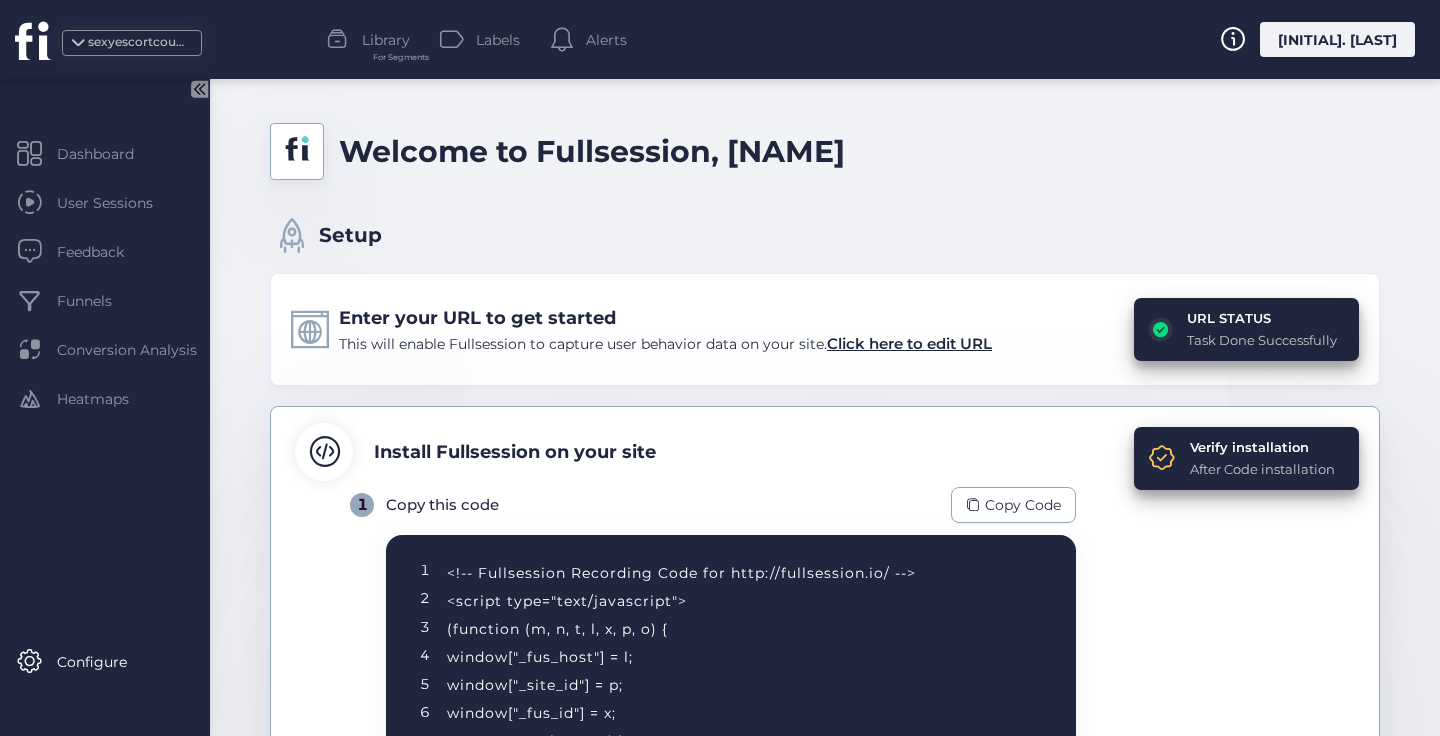 scroll, scrollTop: 0, scrollLeft: 0, axis: both 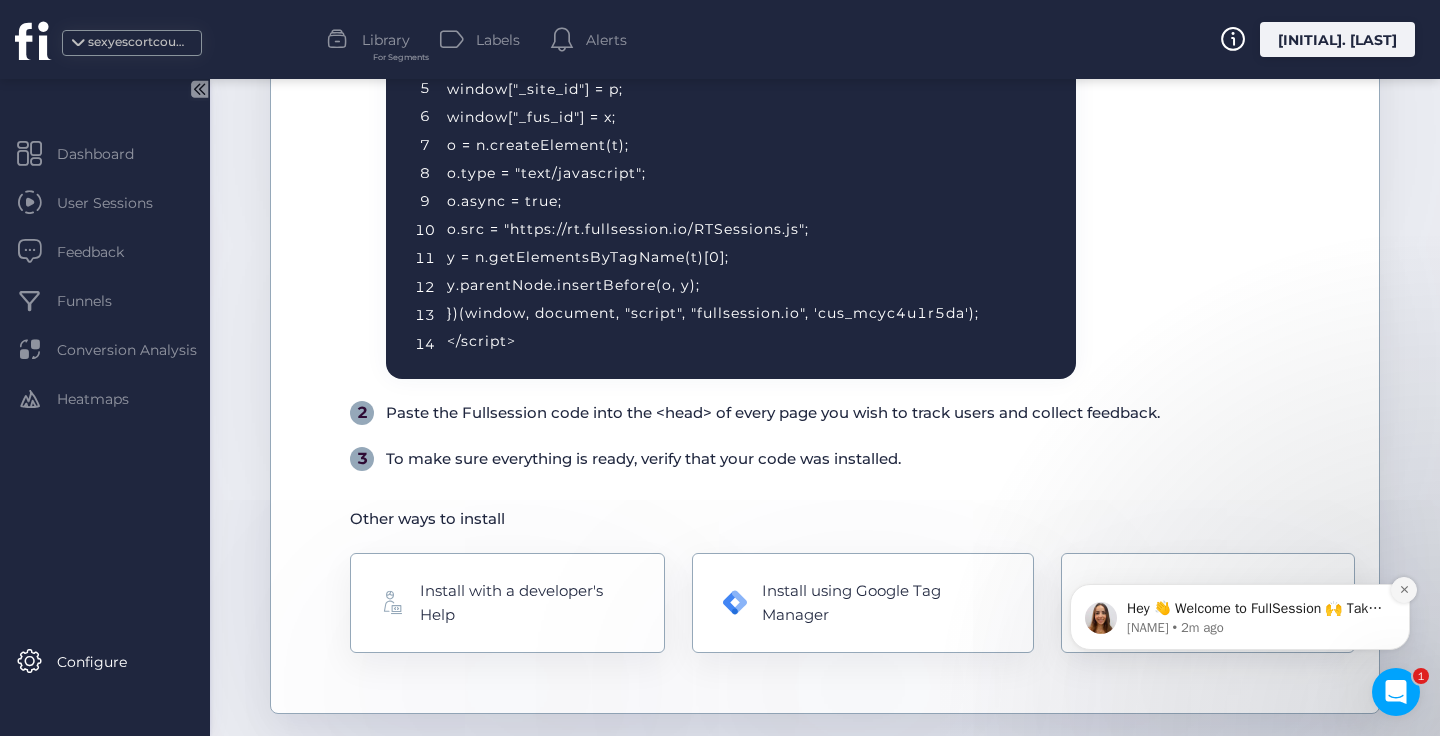 click 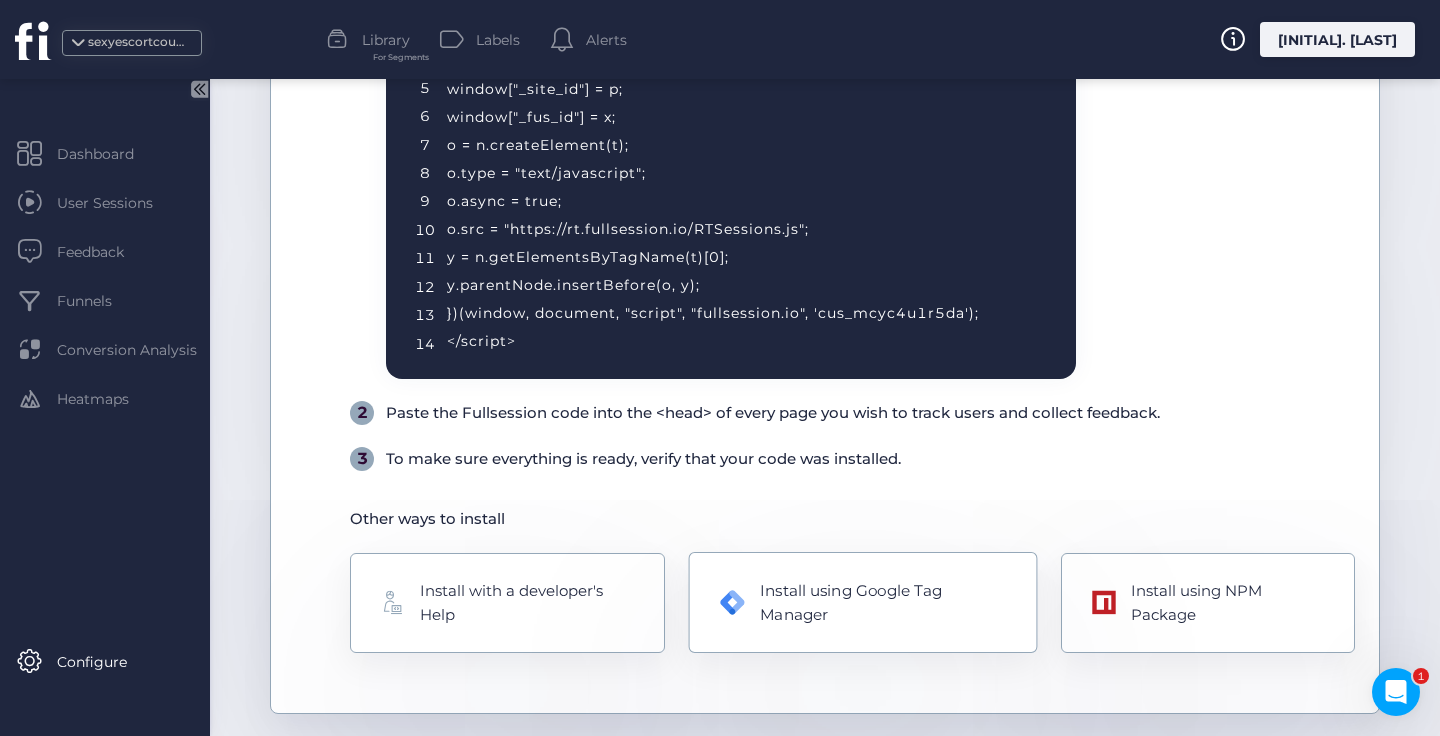 scroll, scrollTop: 614, scrollLeft: 0, axis: vertical 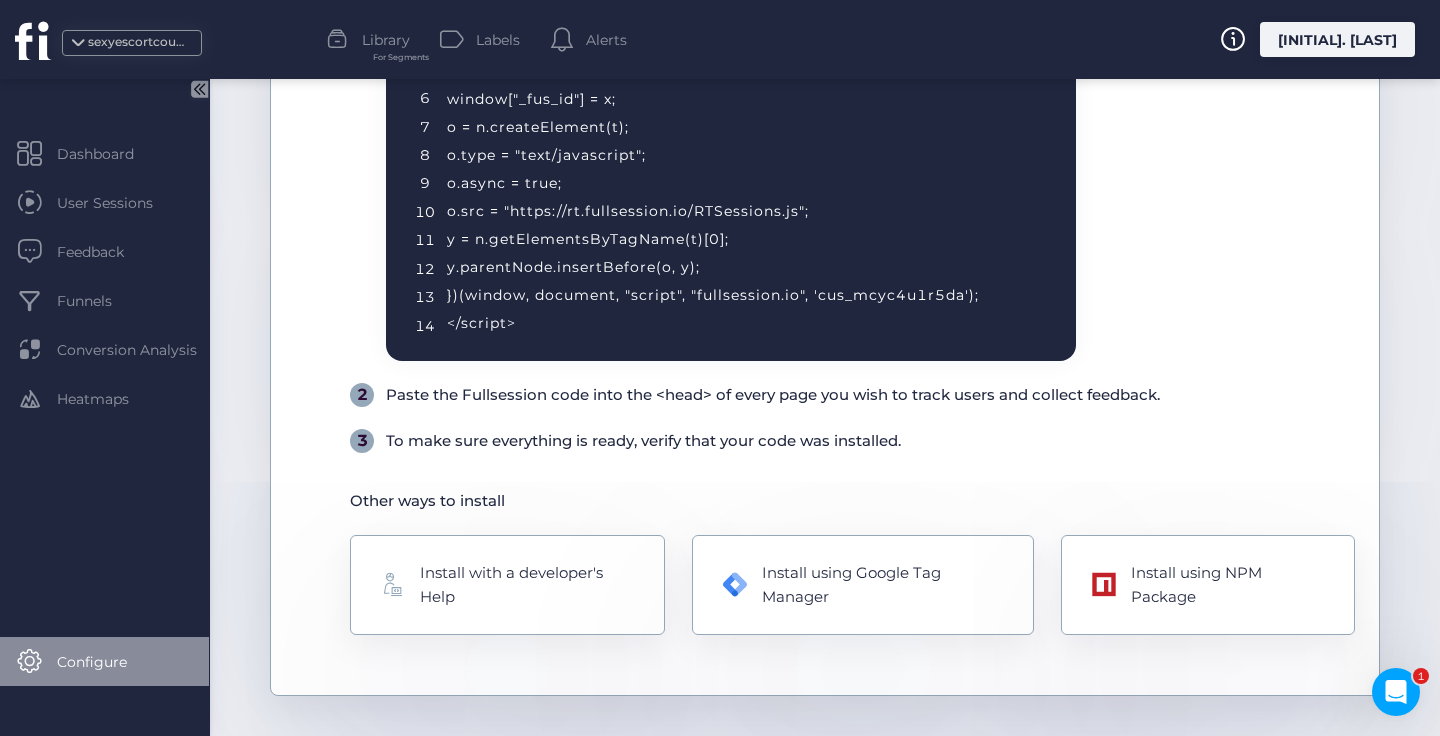 click on "Configure" 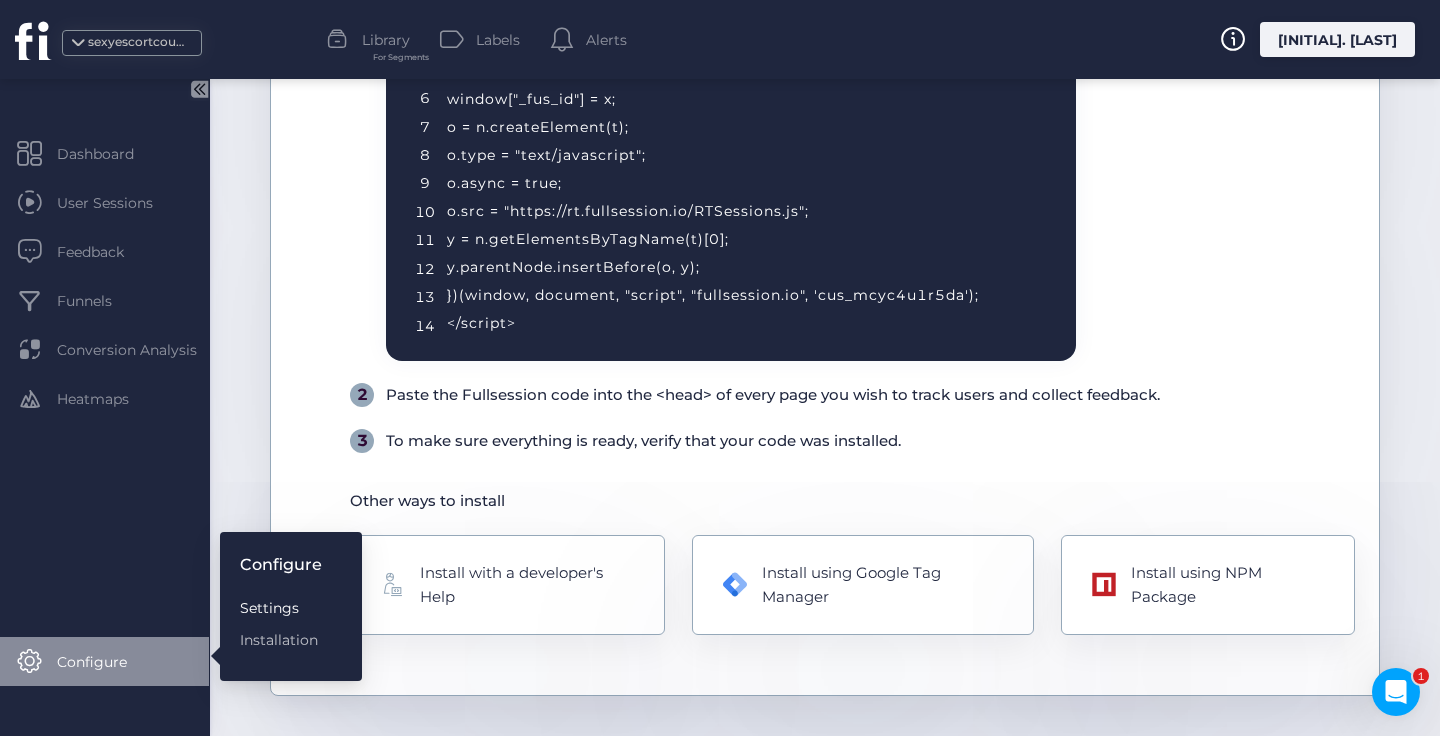 click on "Settings" at bounding box center (281, 608) 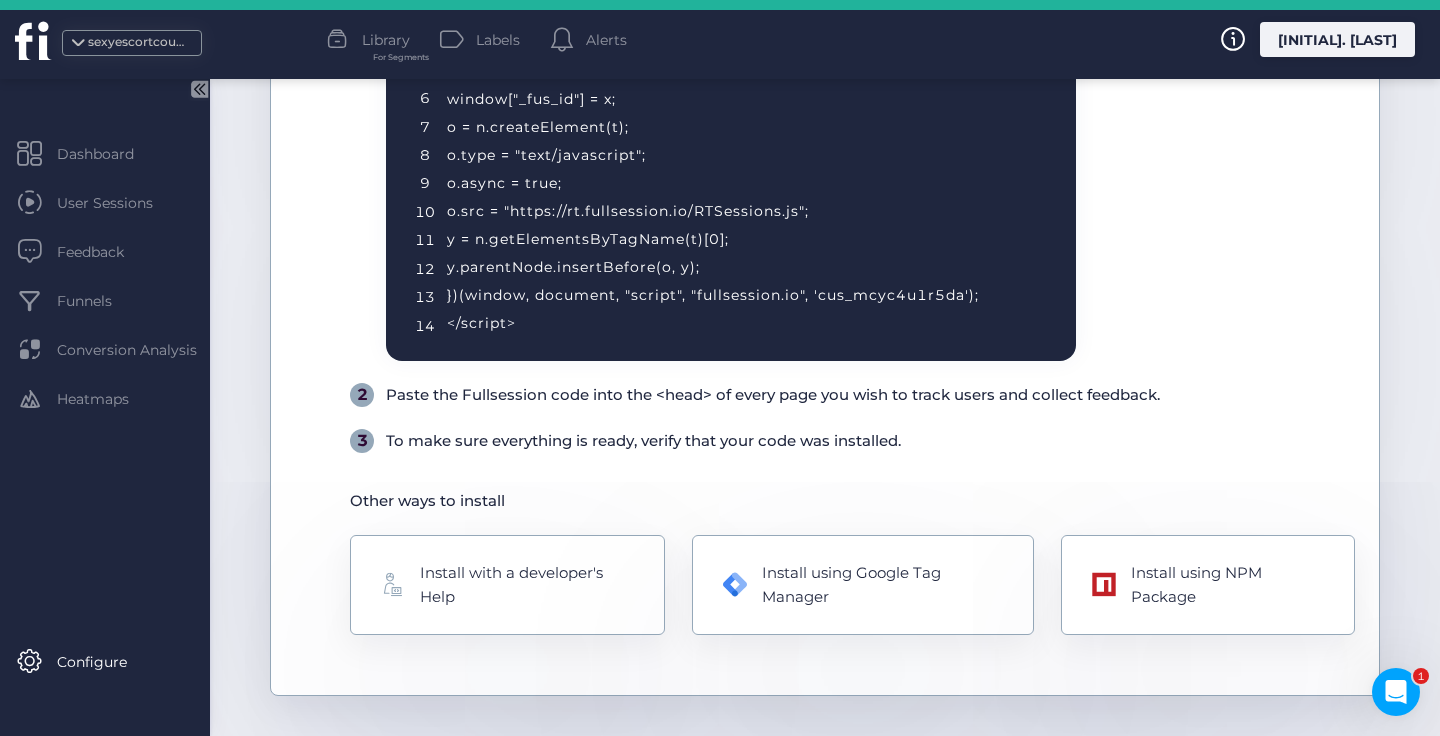 scroll, scrollTop: 0, scrollLeft: 0, axis: both 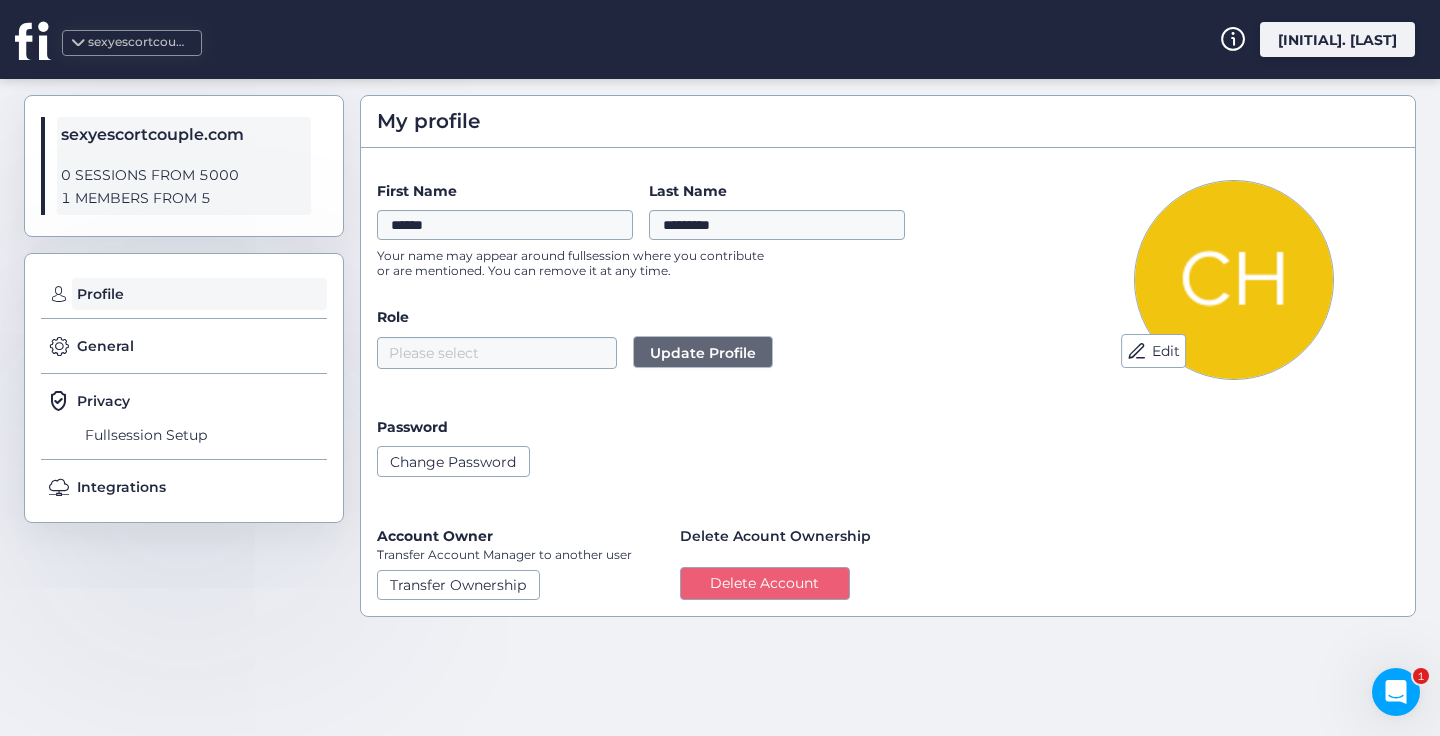 drag, startPoint x: 104, startPoint y: 499, endPoint x: 81, endPoint y: 463, distance: 42.72002 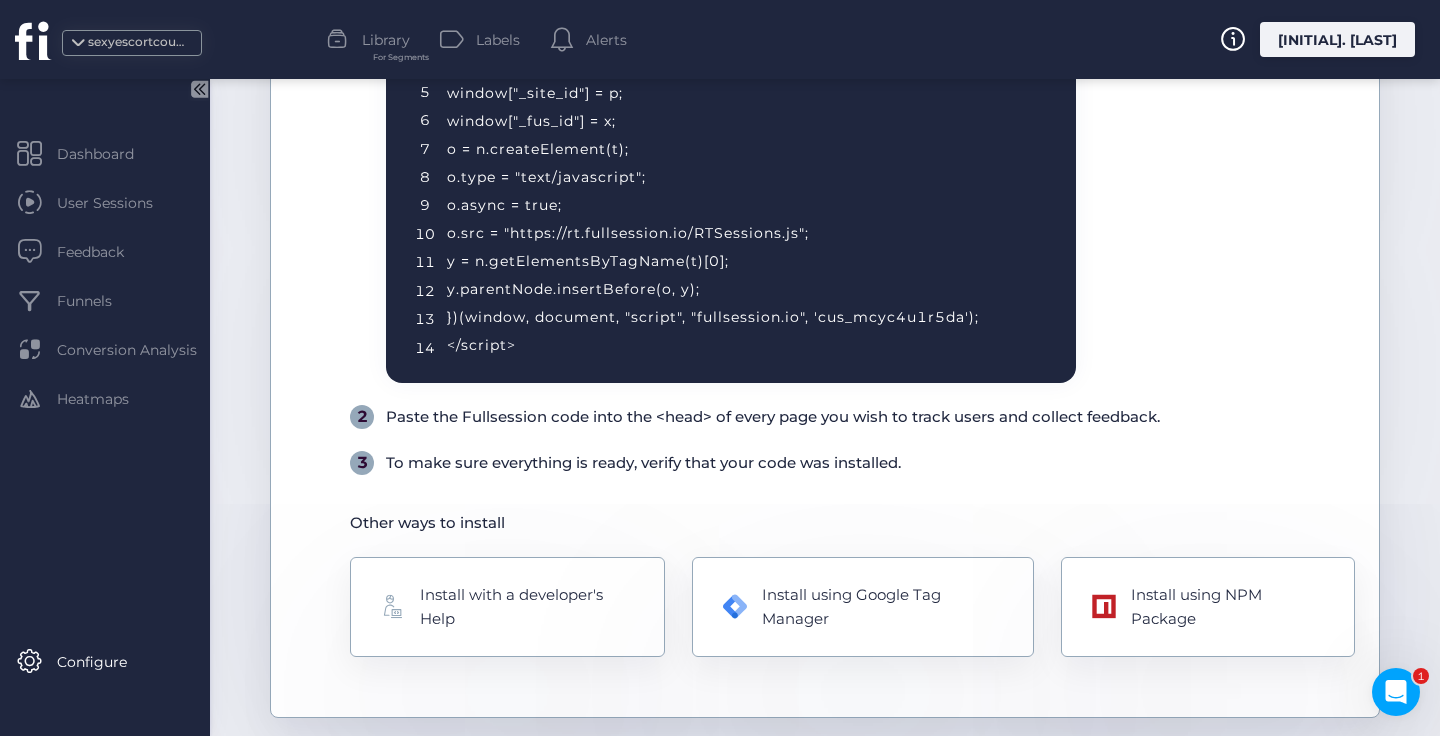 scroll, scrollTop: 614, scrollLeft: 0, axis: vertical 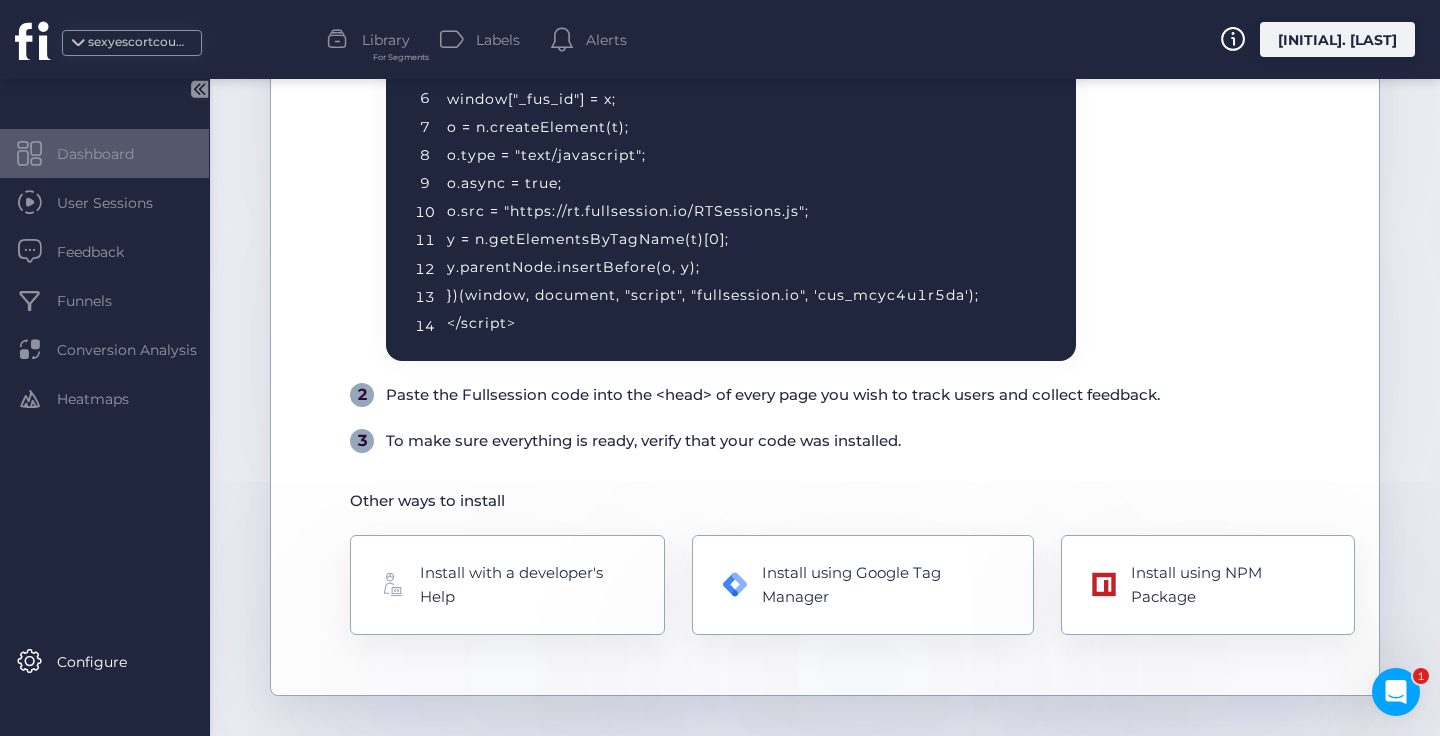 click on "Dashboard" 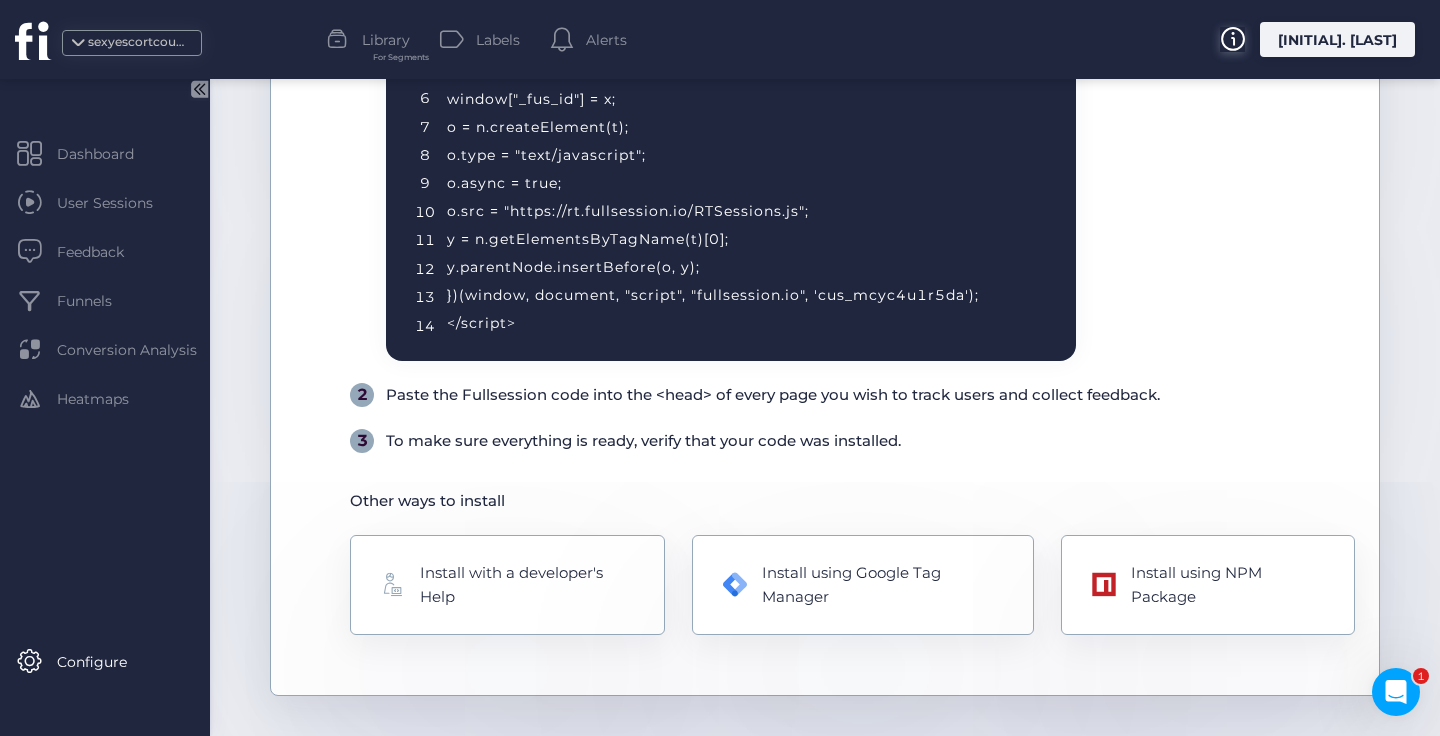 click 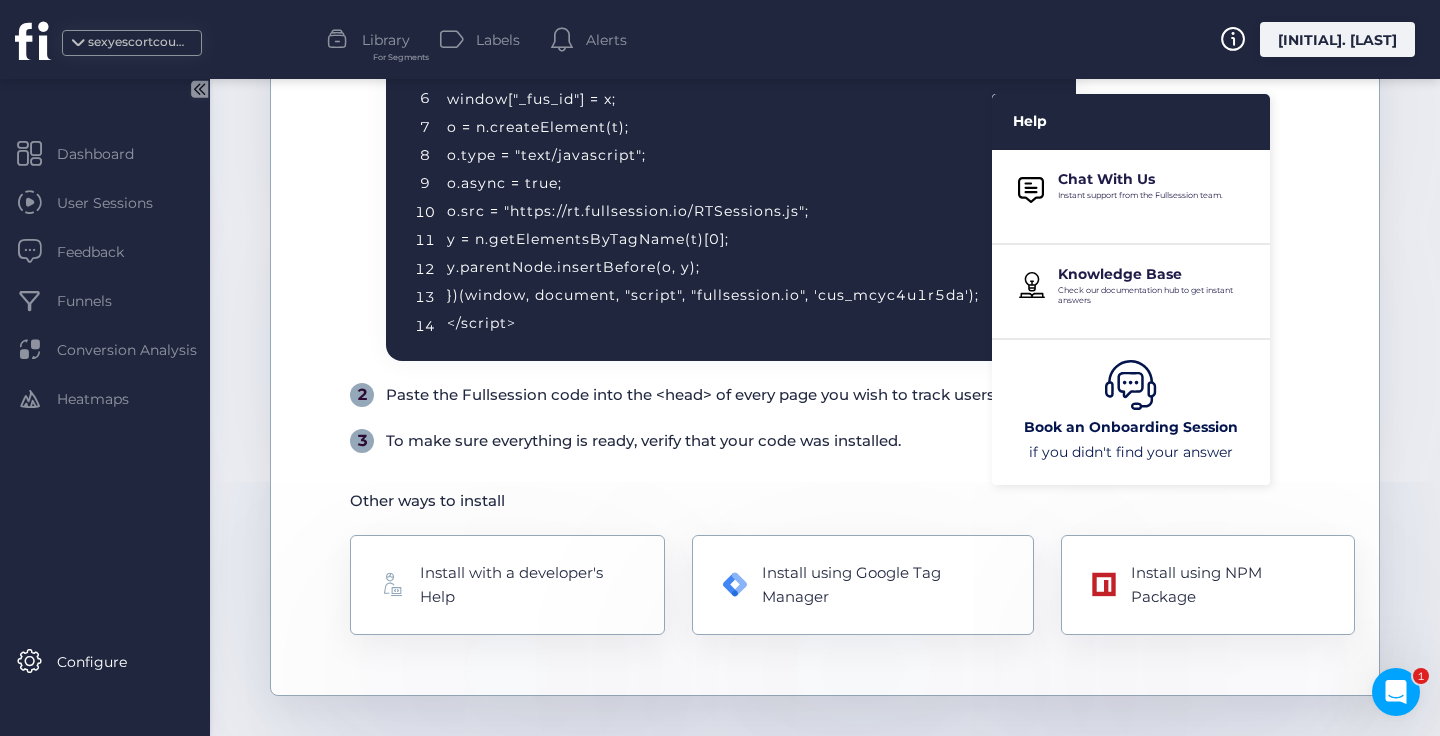 click on "Verify installation   After Code installation  Install Fullsession on your site 1 Copy this code Copy Code  1   2   3   4   5   6   7   8   9   10   11   12   13   14  <!-- Fullsession Recording Code for http://fullsession.io/ -->         <script type="text/javascript">             (function (m, n, t, l, x, p, o) {                 window["_fus_host"] = l;                 window["_site_id"] = p;                 window["_fus_id"] = x;                 o = n.createElement(t);                 o.type = "text/javascript";                 o.async = true;                 o.src = "https://rt.fullsession.io/RTSessions.js";                 y = n.getElementsByTagName(t)[0];                 y.parentNode.insertBefore(o, y);             })(window, document, "script", "fullsession.io", 'cus_mcyc4u1r5da');         </script> 2  Paste the Fullsession code into the <head> of every page you wish to track users and collect feedback.  3  To make sure everything is ready, verify that your code was installed.  Other ways to install" 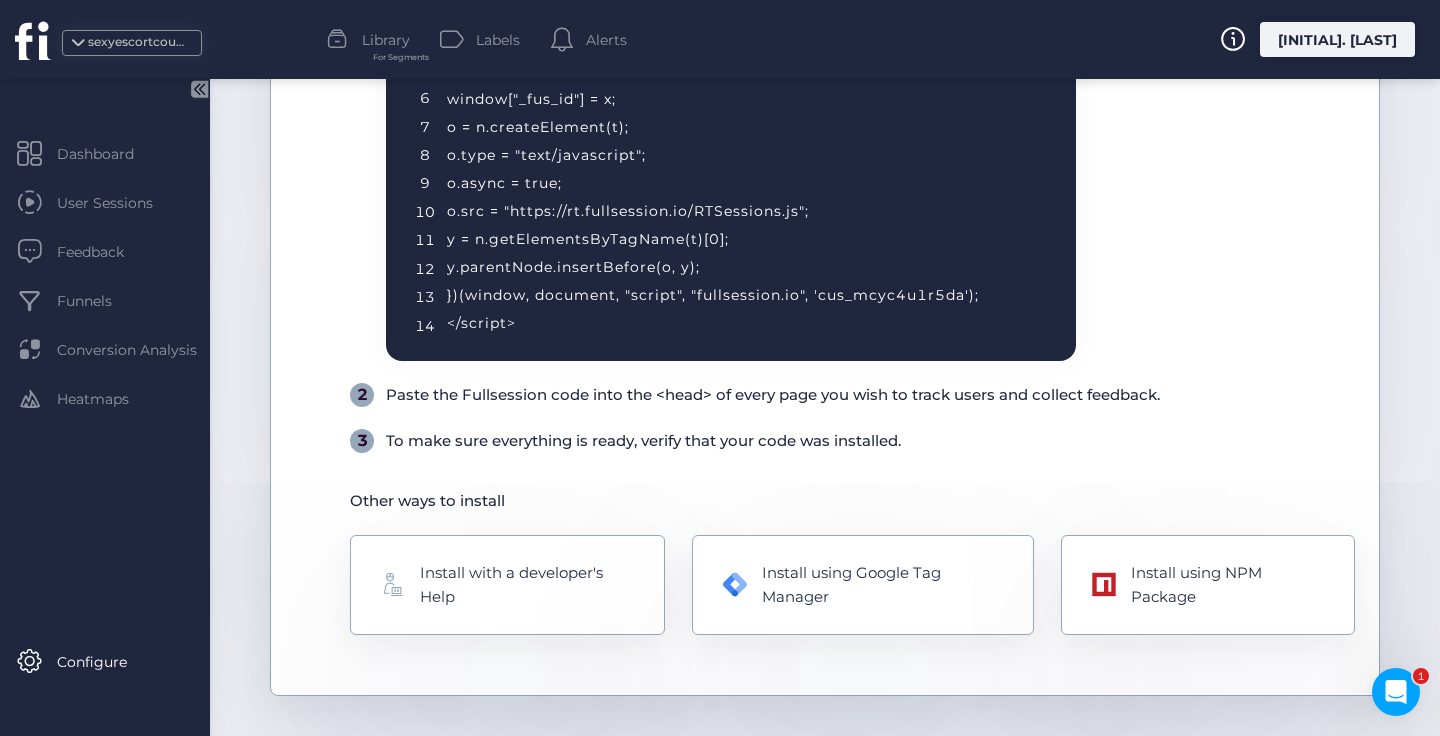 click on "Paste the Fullsession code into the <head> of every page you wish to track users and collect feedback." 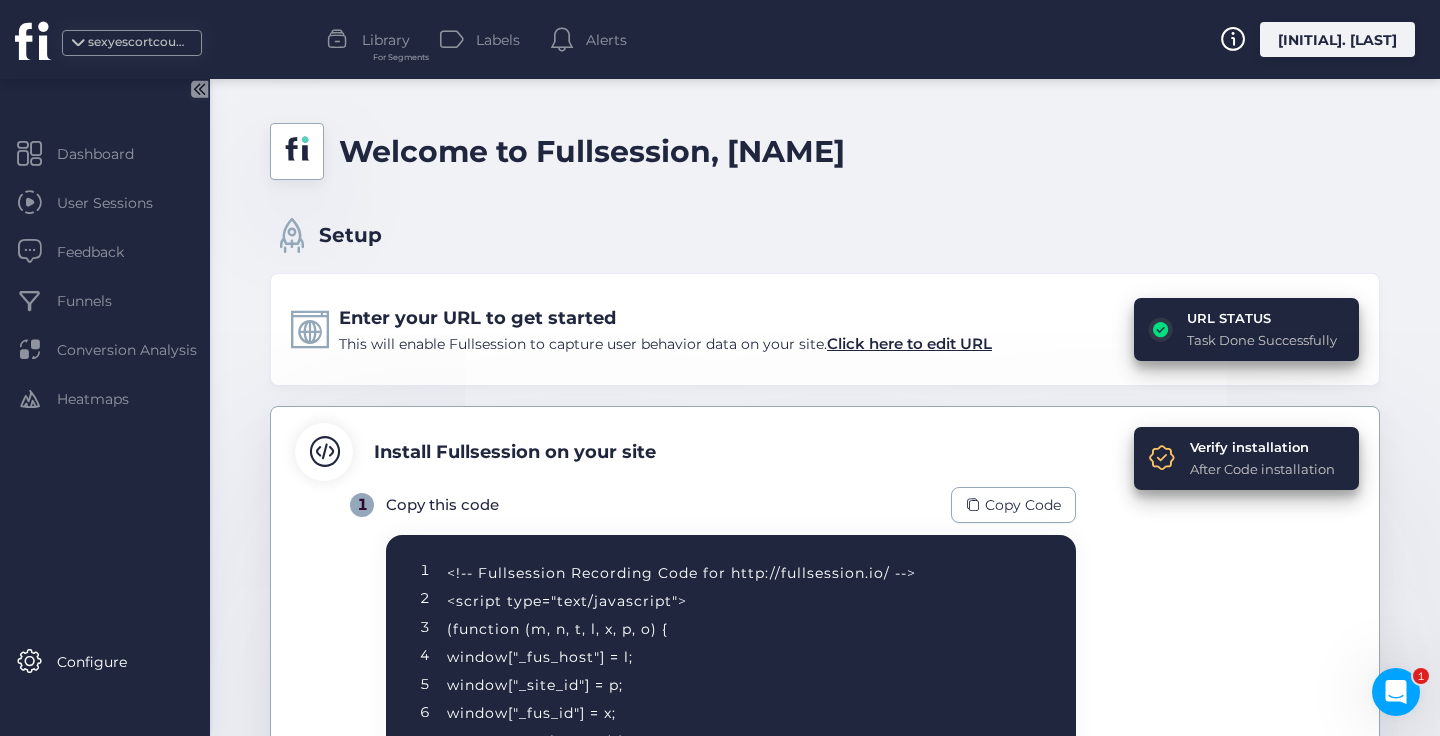 click on "<!-- Fullsession Recording Code for http://fullsession.io/ -->         <script type="text/javascript">             (function (m, n, t, l, x, p, o) {                 window["_fus_host"] = l;                 window["_site_id"] = p;                 window["_fus_id"] = x;                 o = n.createElement(t);                 o.type = "text/javascript";                 o.async = true;                 o.src = "https://rt.fullsession.io/RTSessions.js";                 y = n.getElementsByTagName(t)[0];                 y.parentNode.insertBefore(o, y);             })(window, document, "script", "fullsession.io", 'cus_mcyc4u1r5da');         </script>" 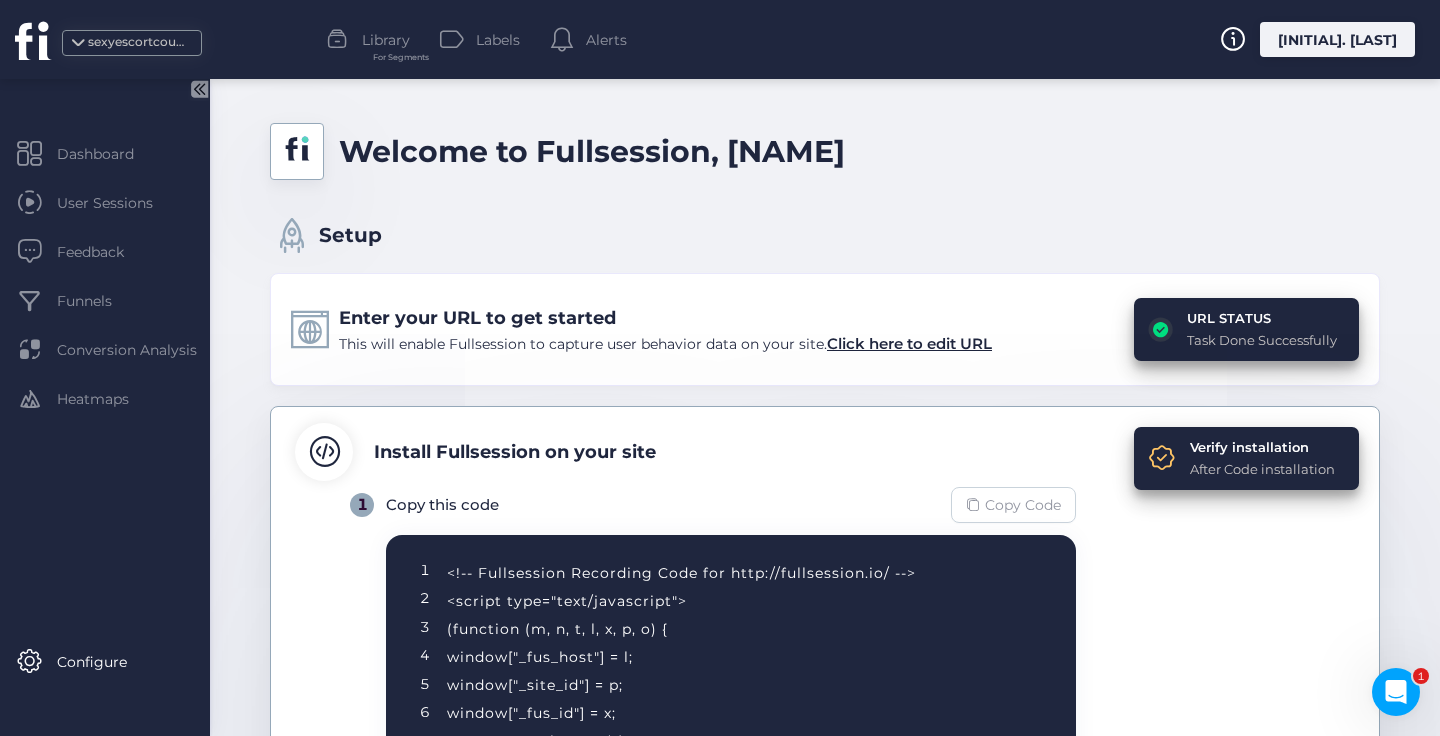 click on "Copy Code" 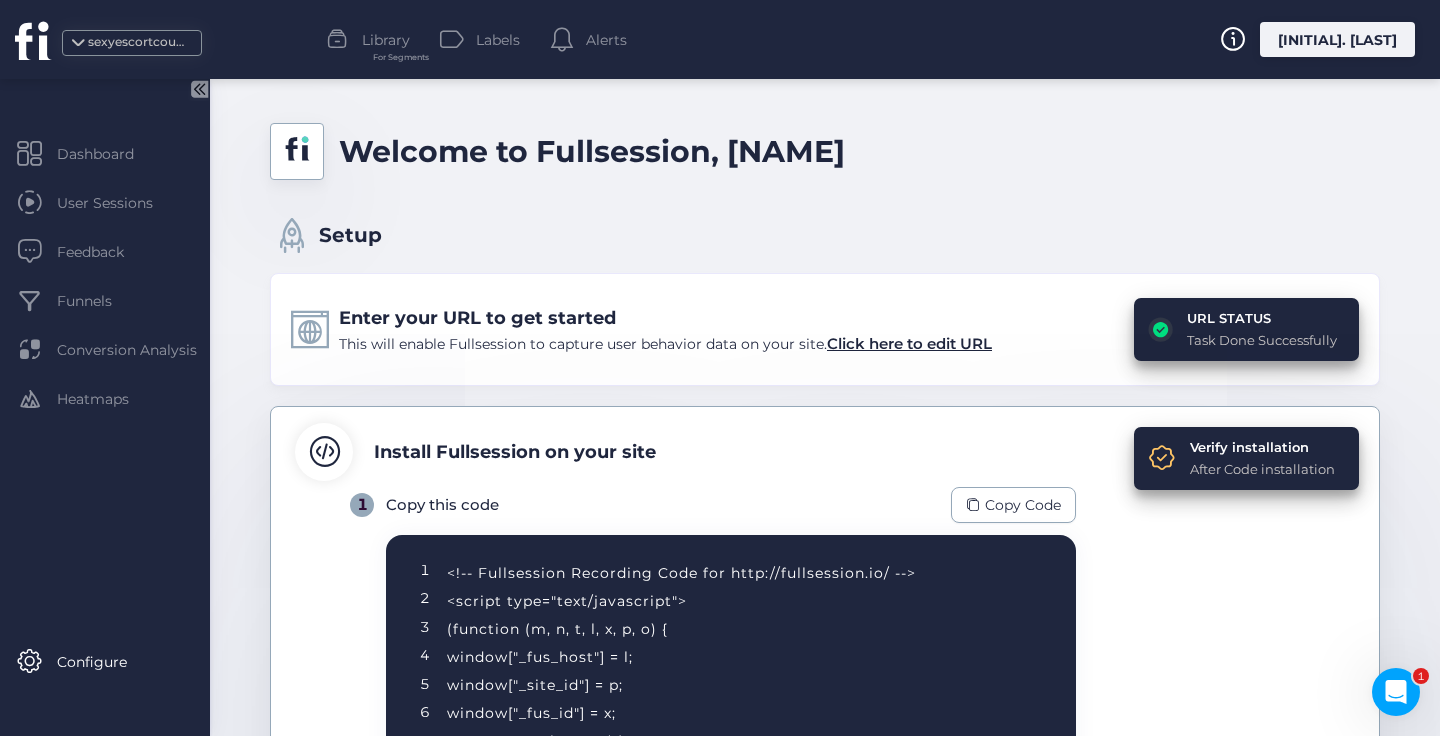 click 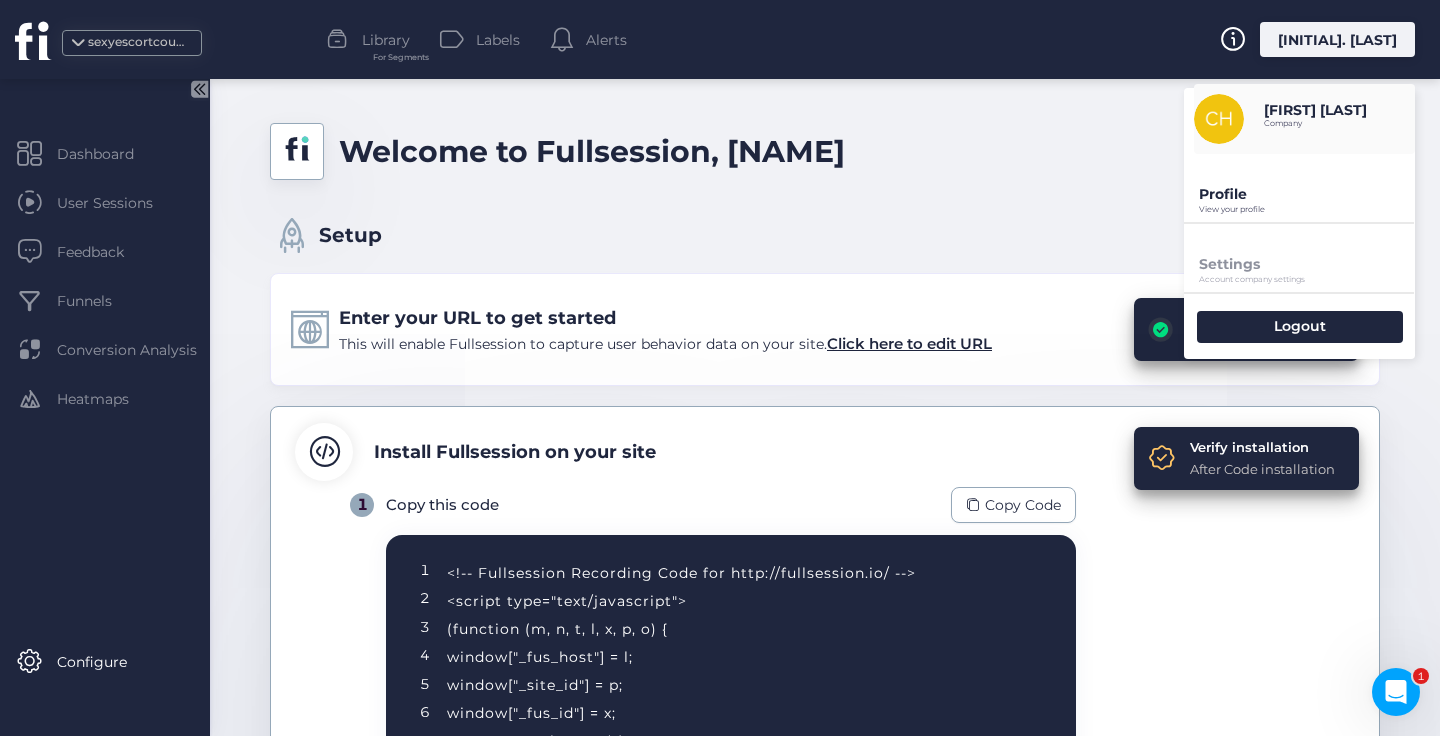 click on "Settings" at bounding box center [1307, 264] 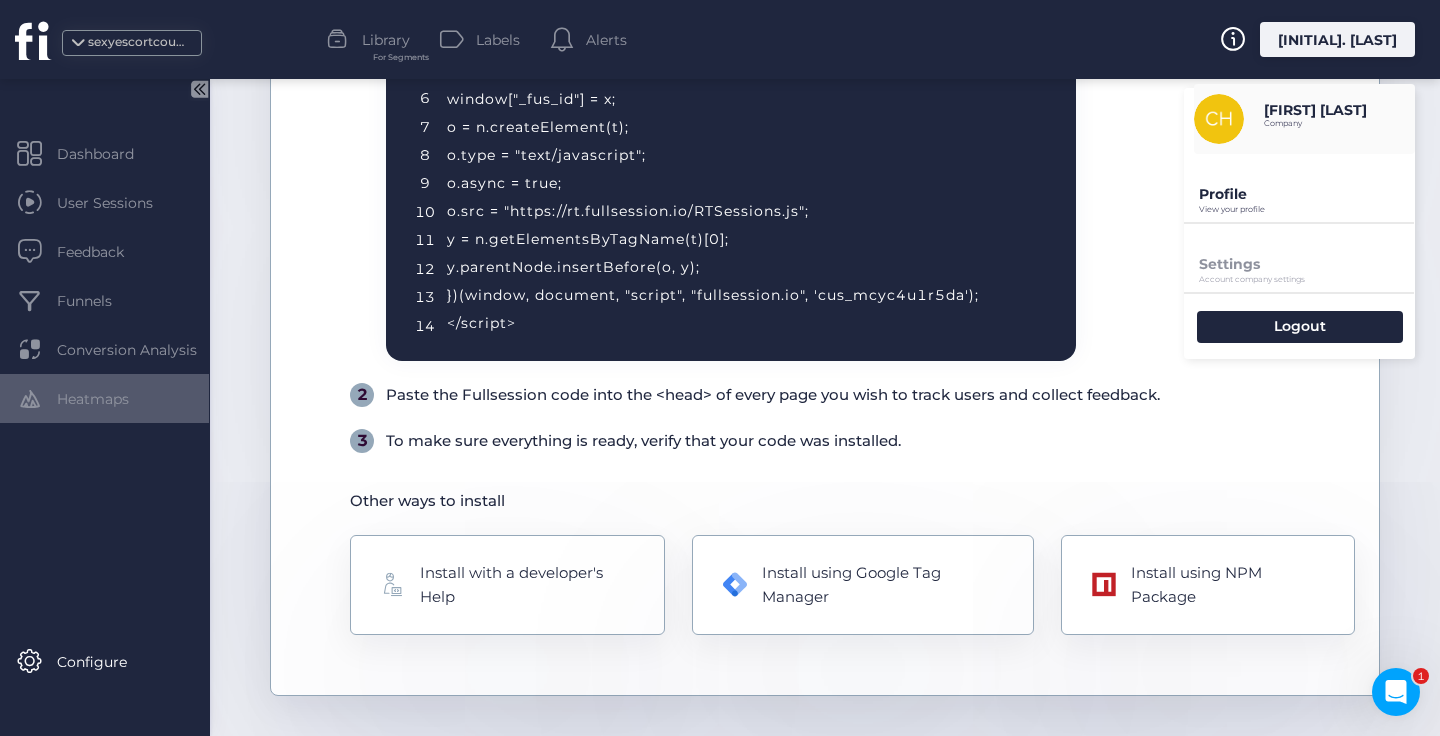 click on "Heatmaps" 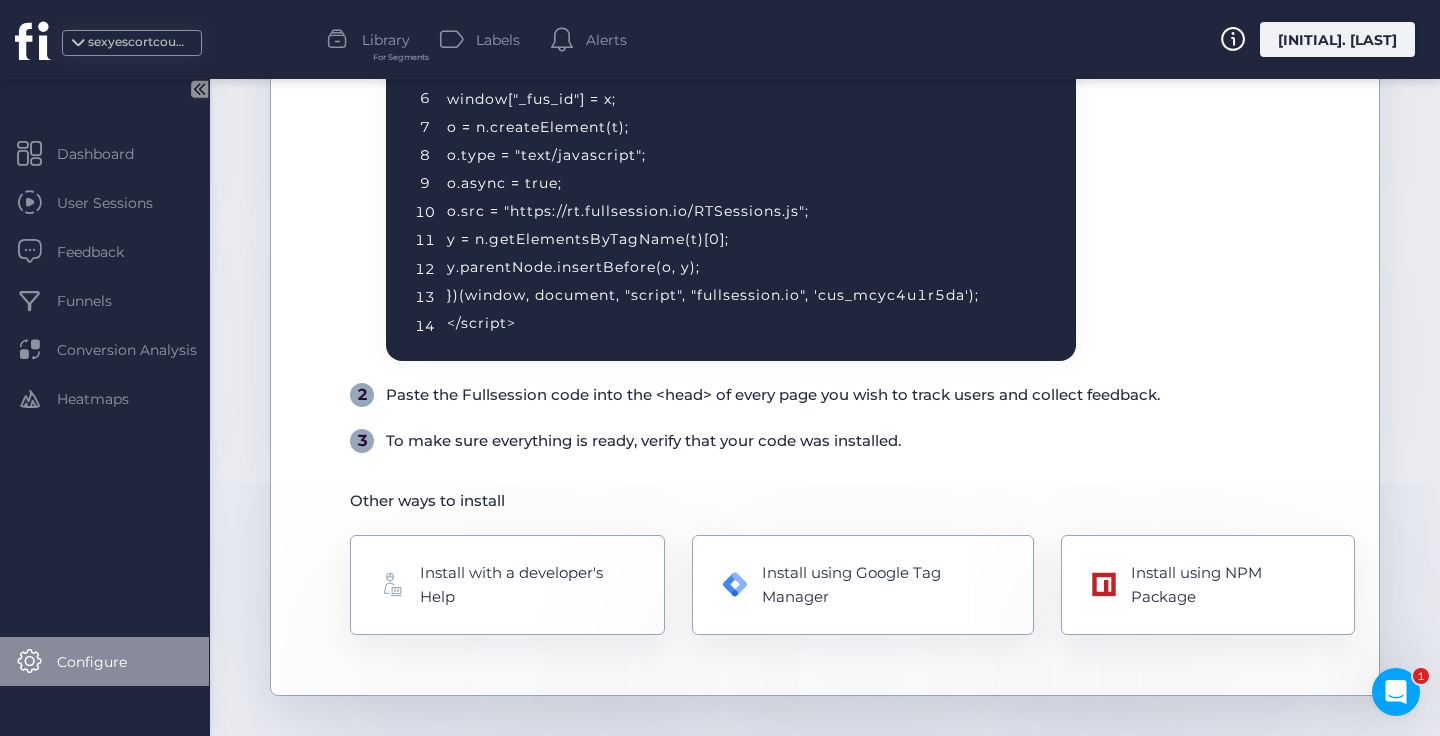 click on "Configure" 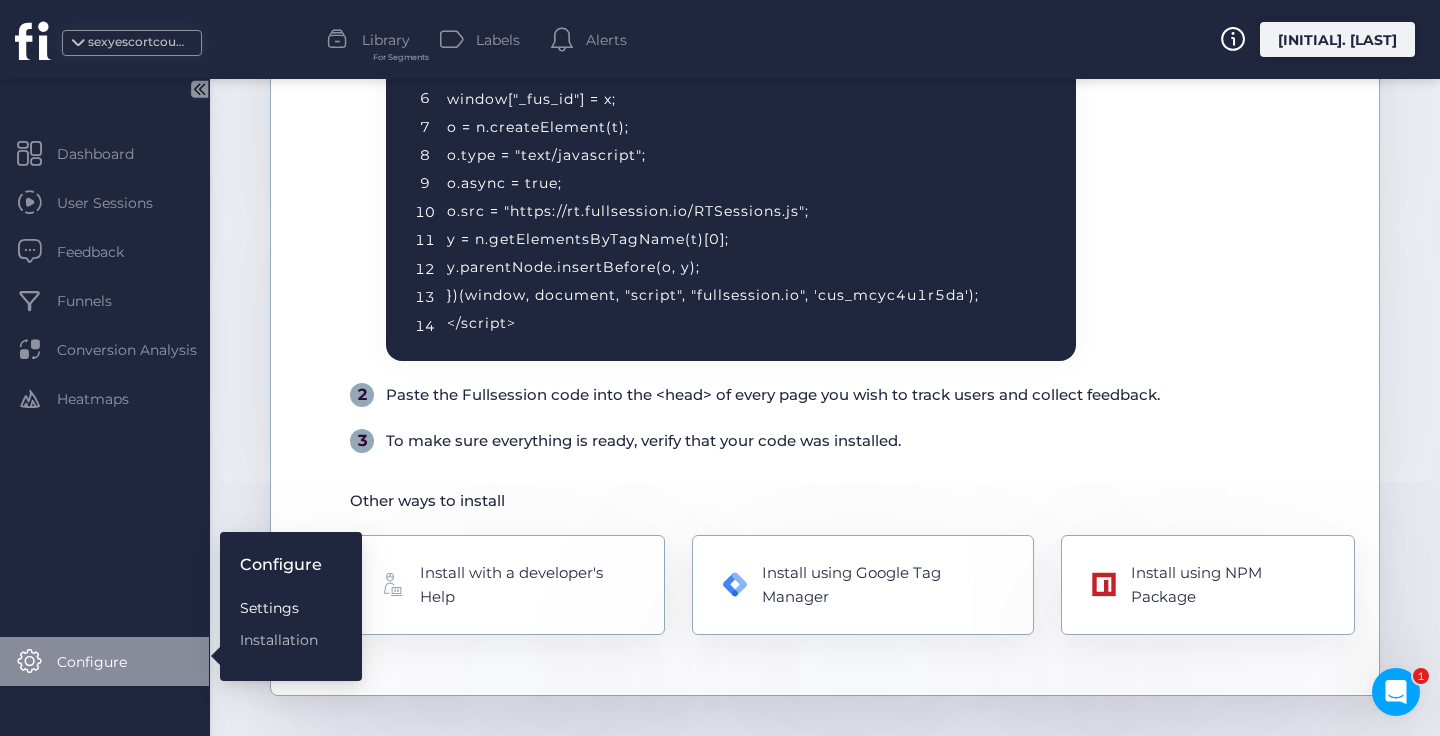 click on "Settings" at bounding box center [281, 608] 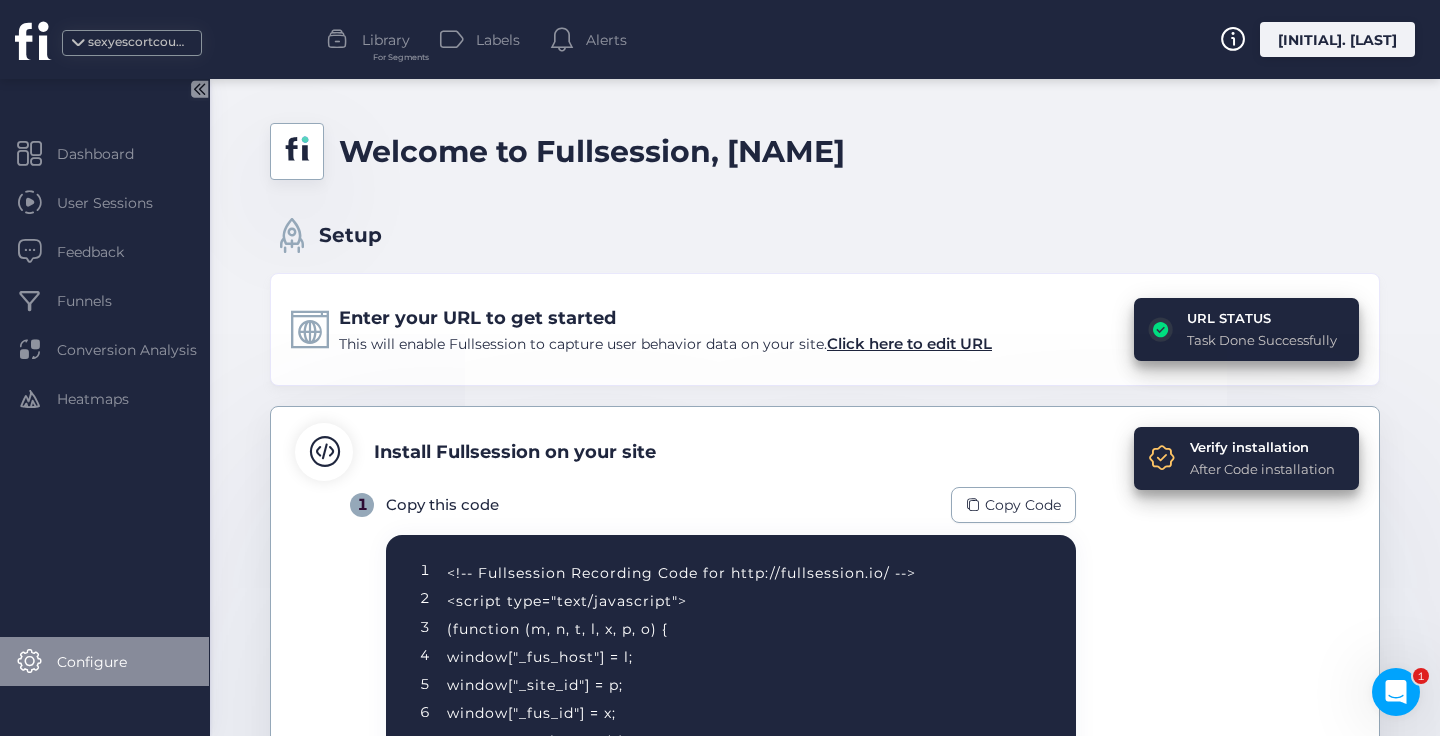 click on "Configure" 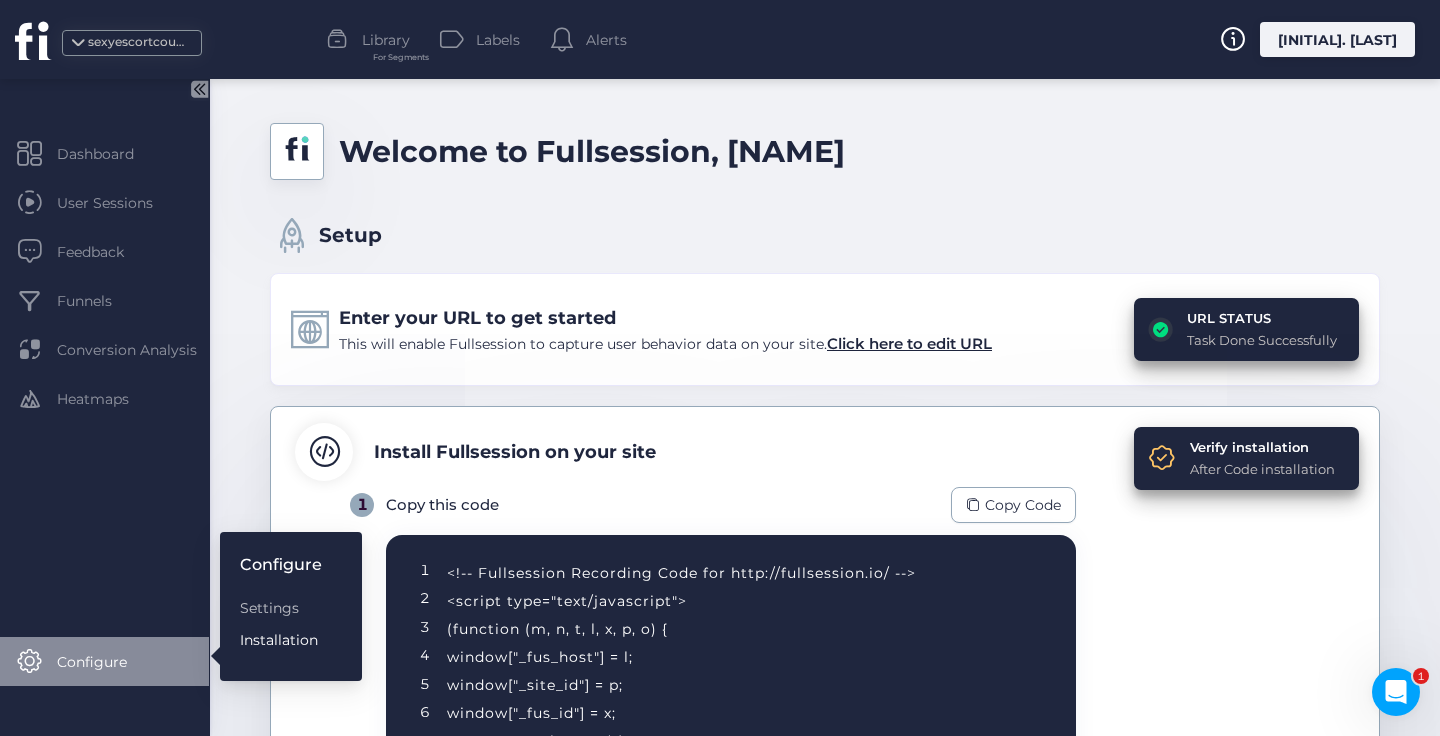click on "Installation" at bounding box center (281, 640) 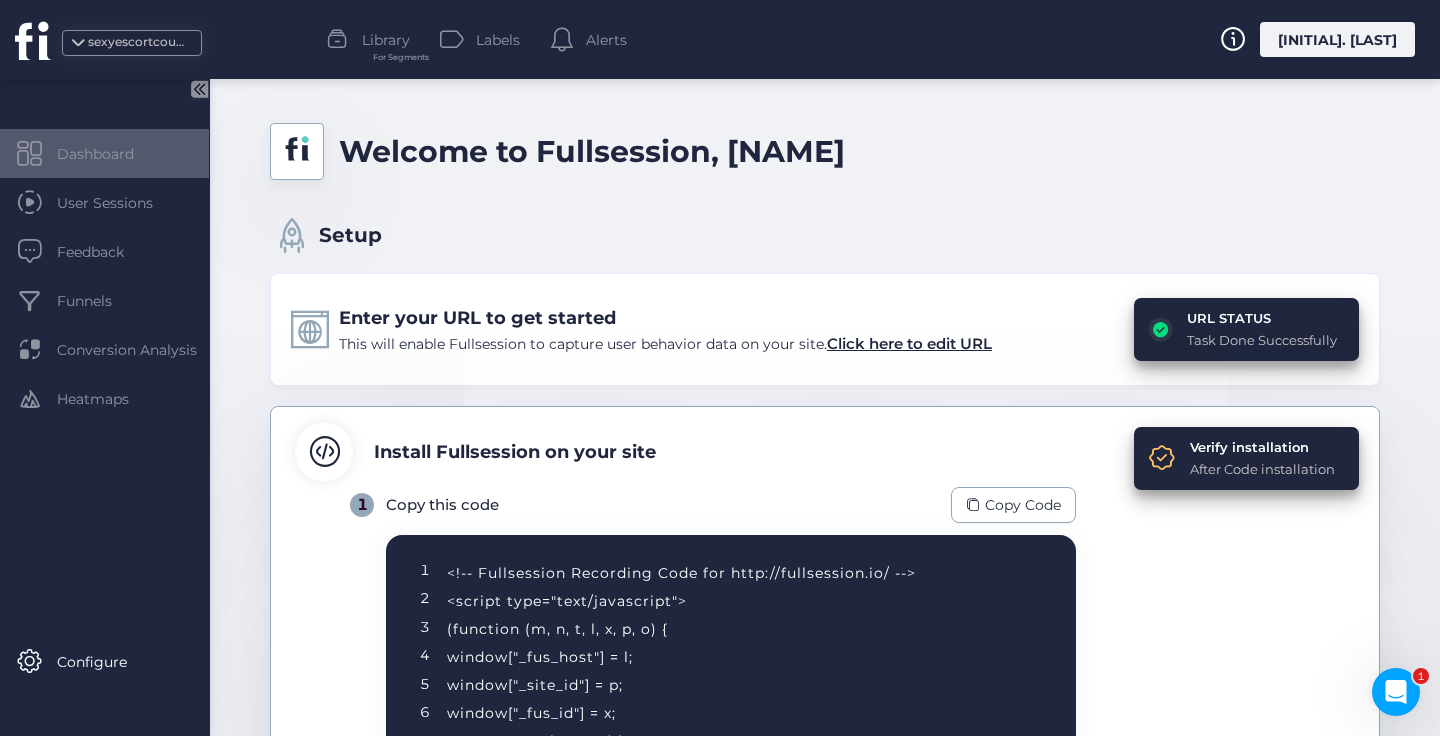 click on "Dashboard" 